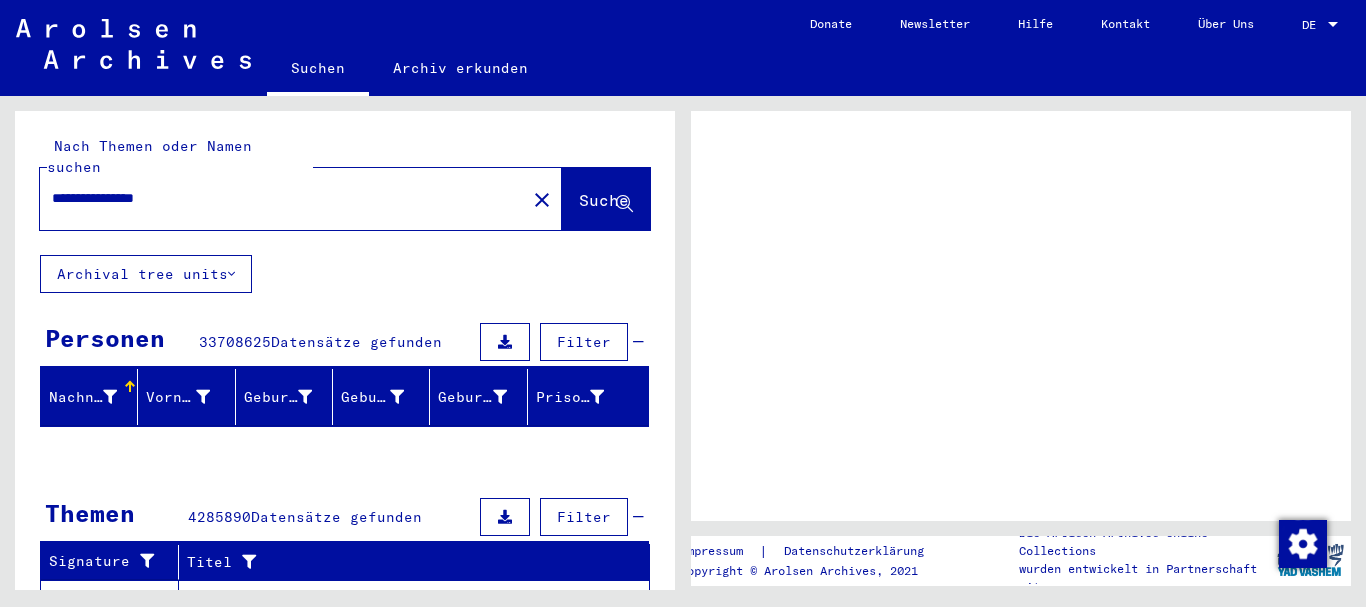 scroll, scrollTop: 0, scrollLeft: 0, axis: both 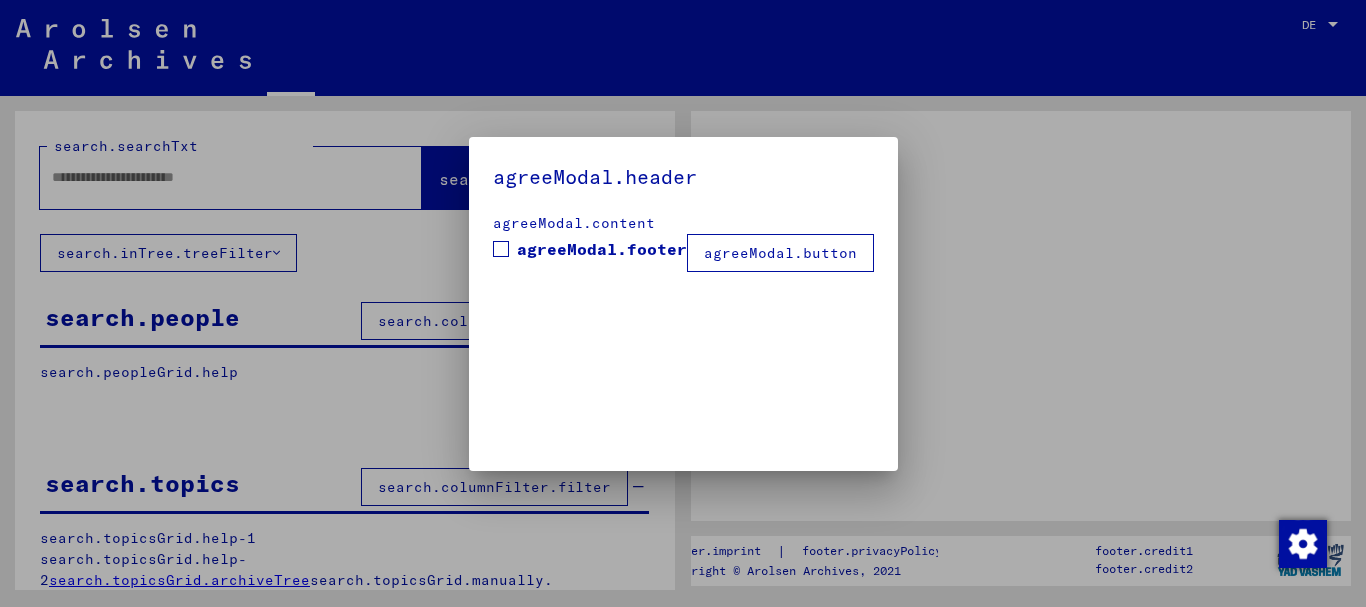 type on "**********" 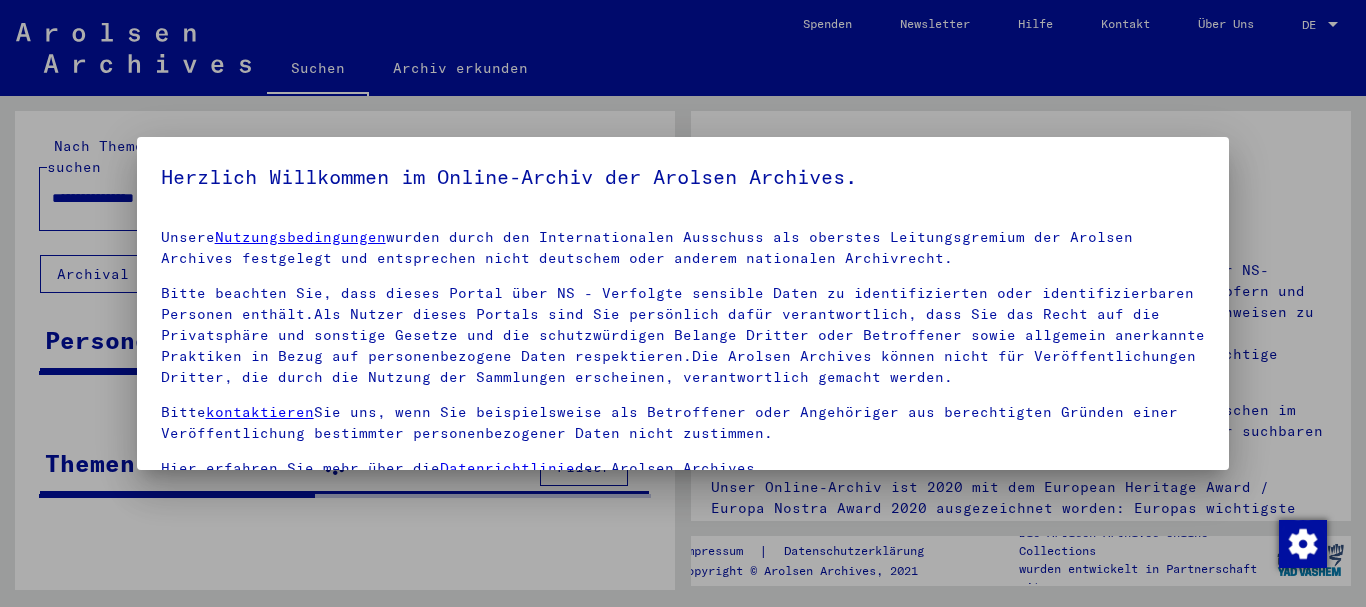scroll, scrollTop: 86, scrollLeft: 0, axis: vertical 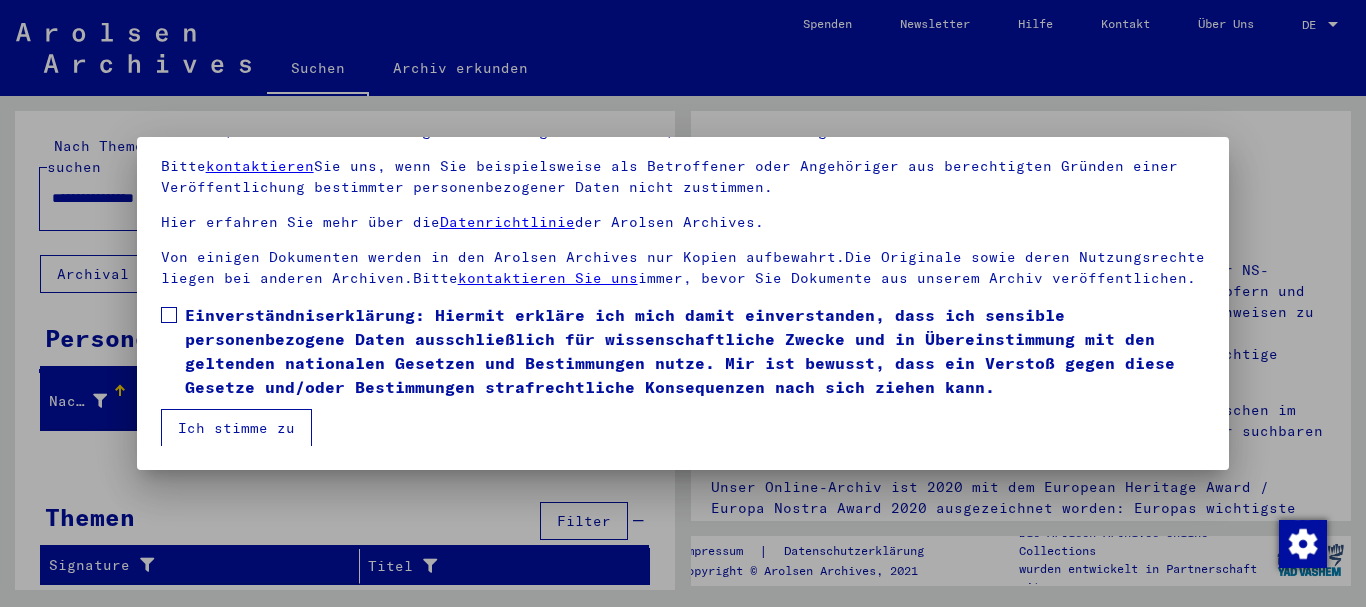 click on "Ich stimme zu" at bounding box center [236, 428] 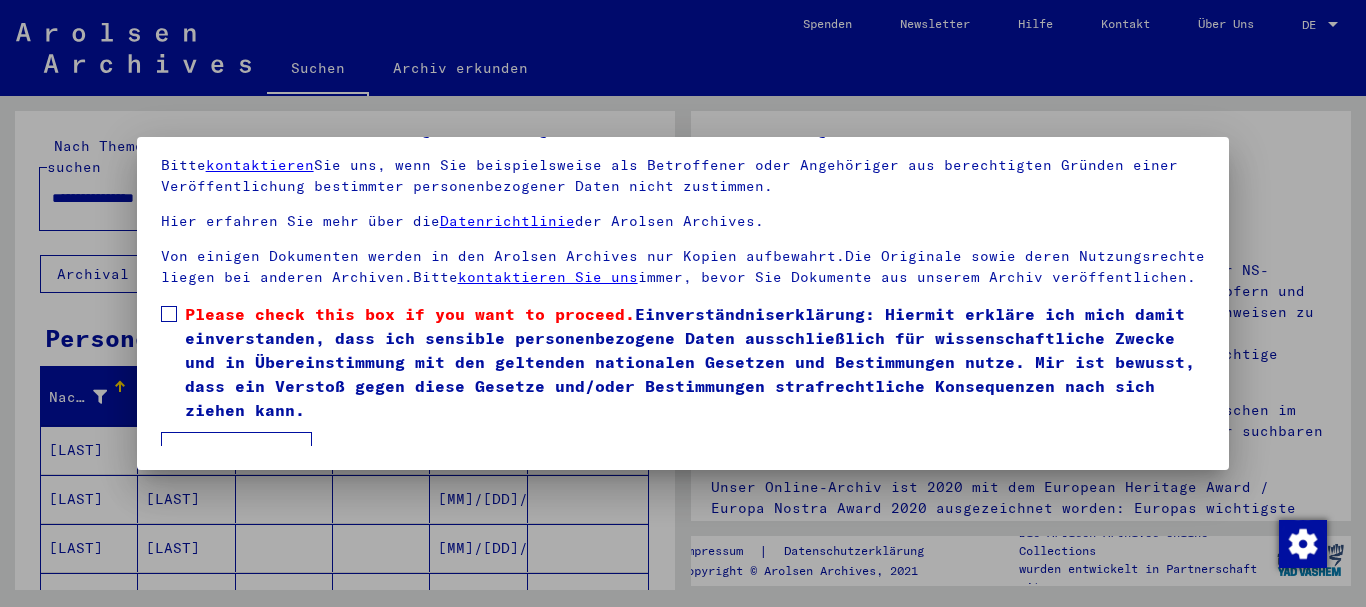 click at bounding box center [169, 314] 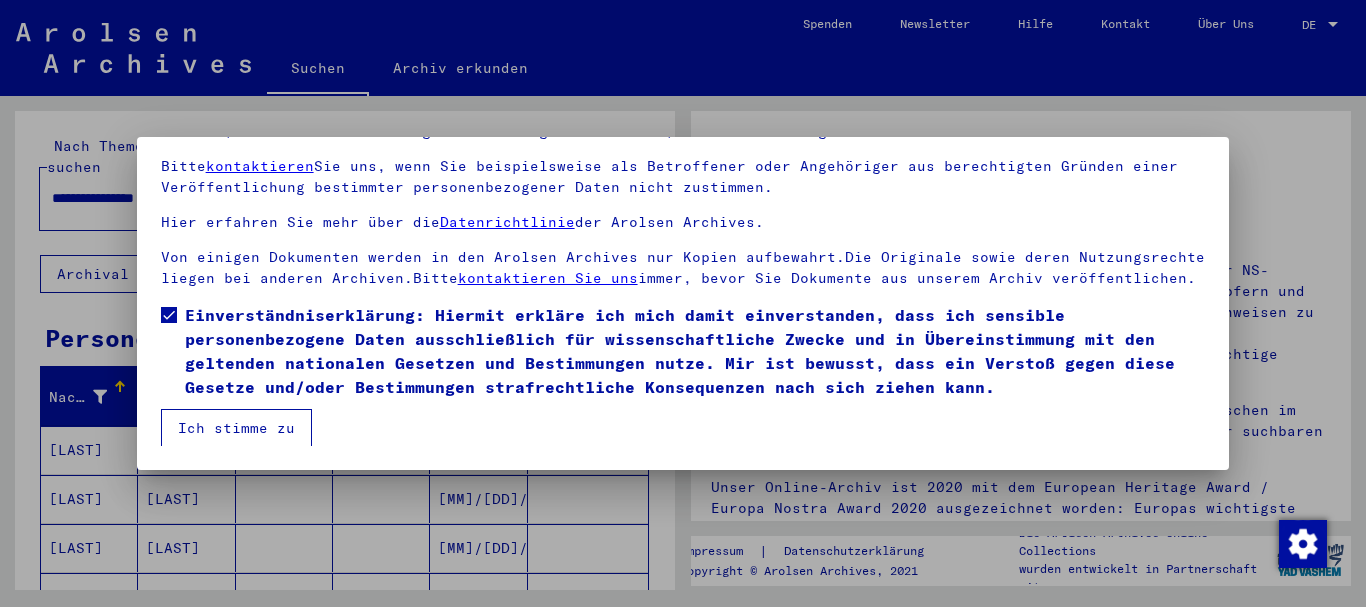 click on "Ich stimme zu" at bounding box center (236, 428) 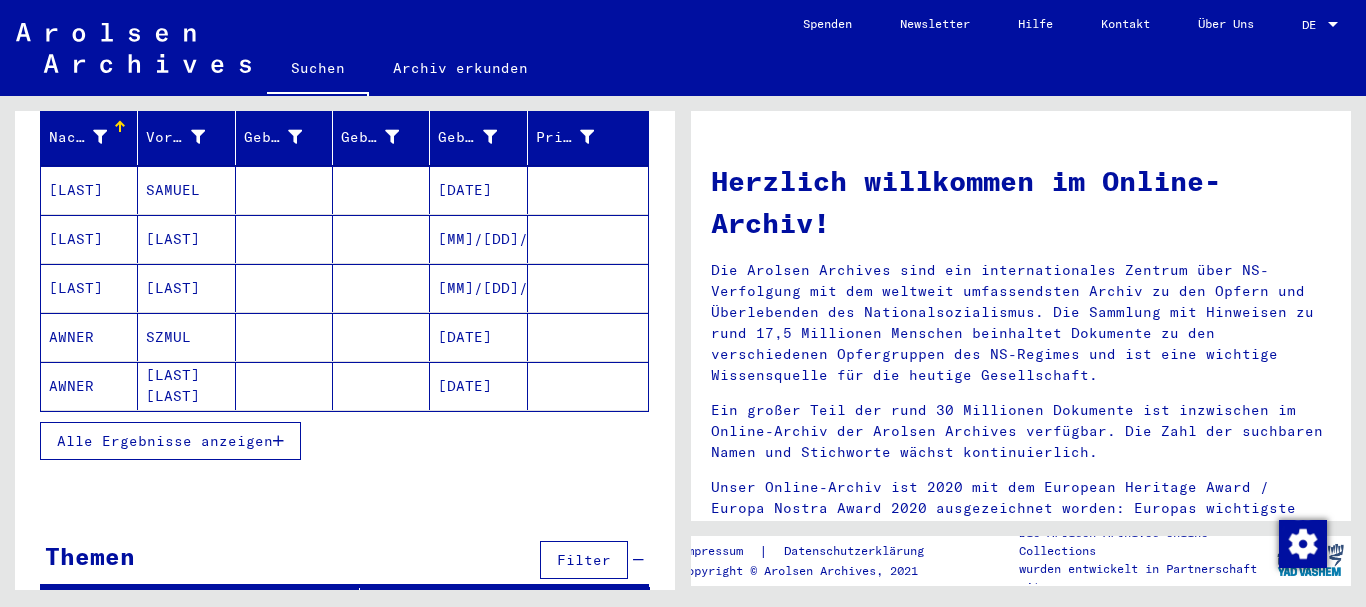 scroll, scrollTop: 274, scrollLeft: 0, axis: vertical 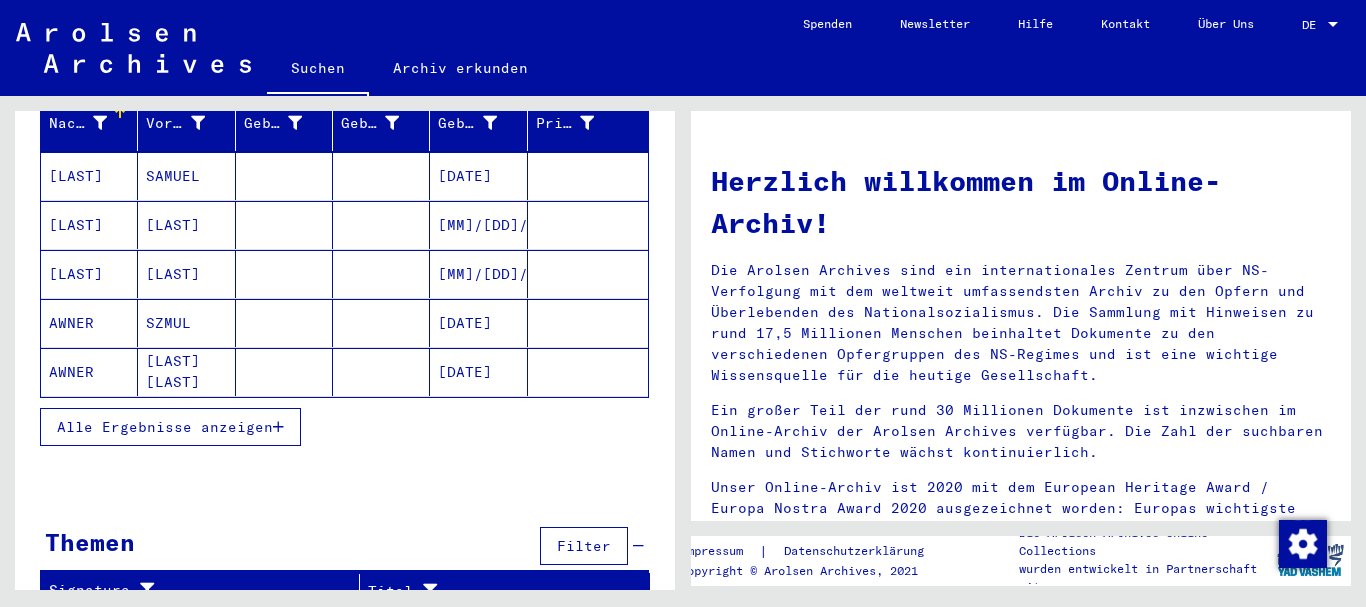 click on "Alle Ergebnisse anzeigen" at bounding box center [165, 427] 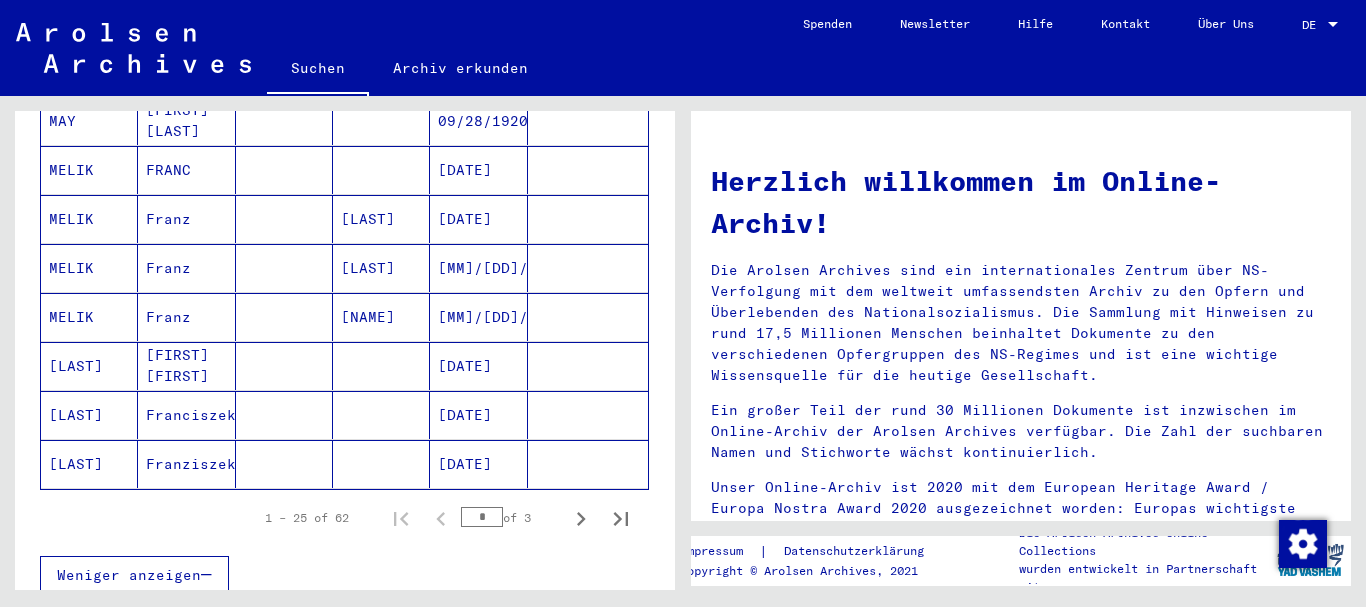scroll, scrollTop: 1246, scrollLeft: 0, axis: vertical 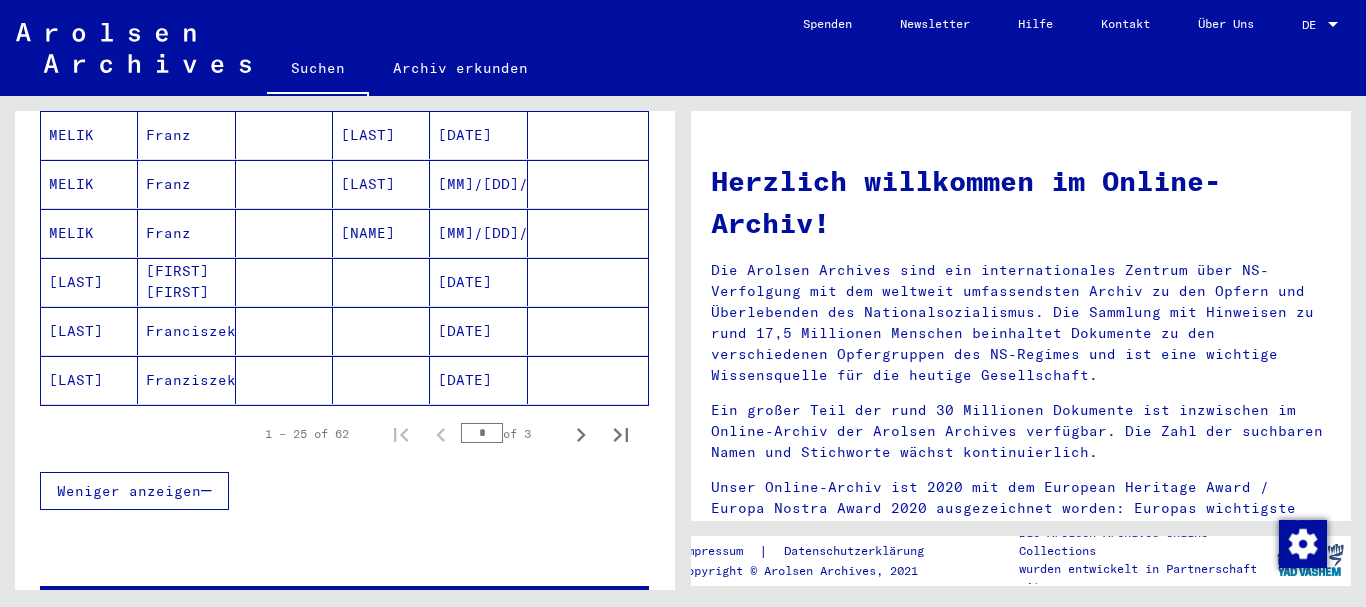 click on "Franciszek" at bounding box center (186, 380) 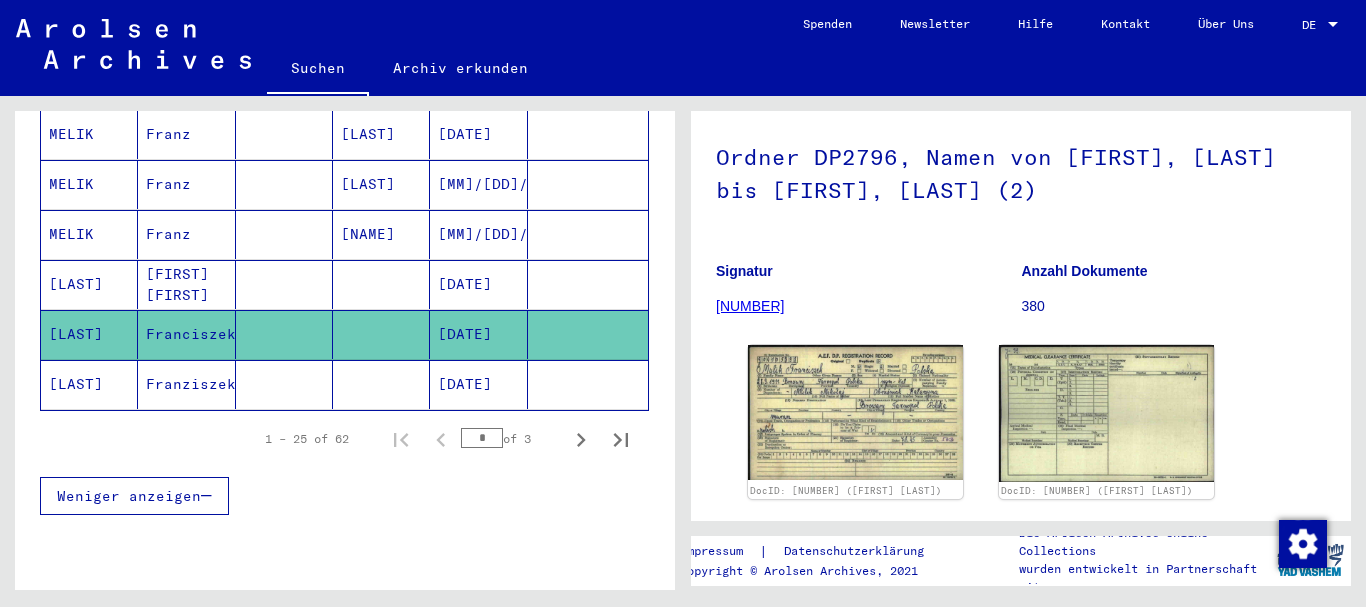 scroll, scrollTop: 202, scrollLeft: 0, axis: vertical 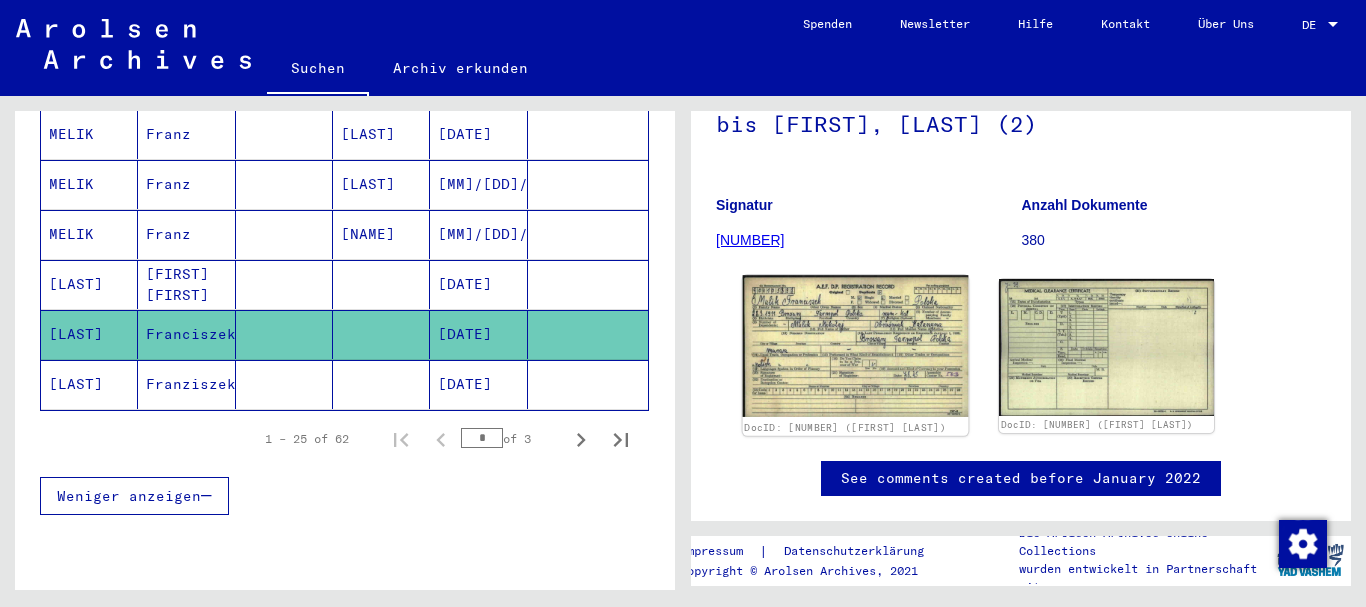 click 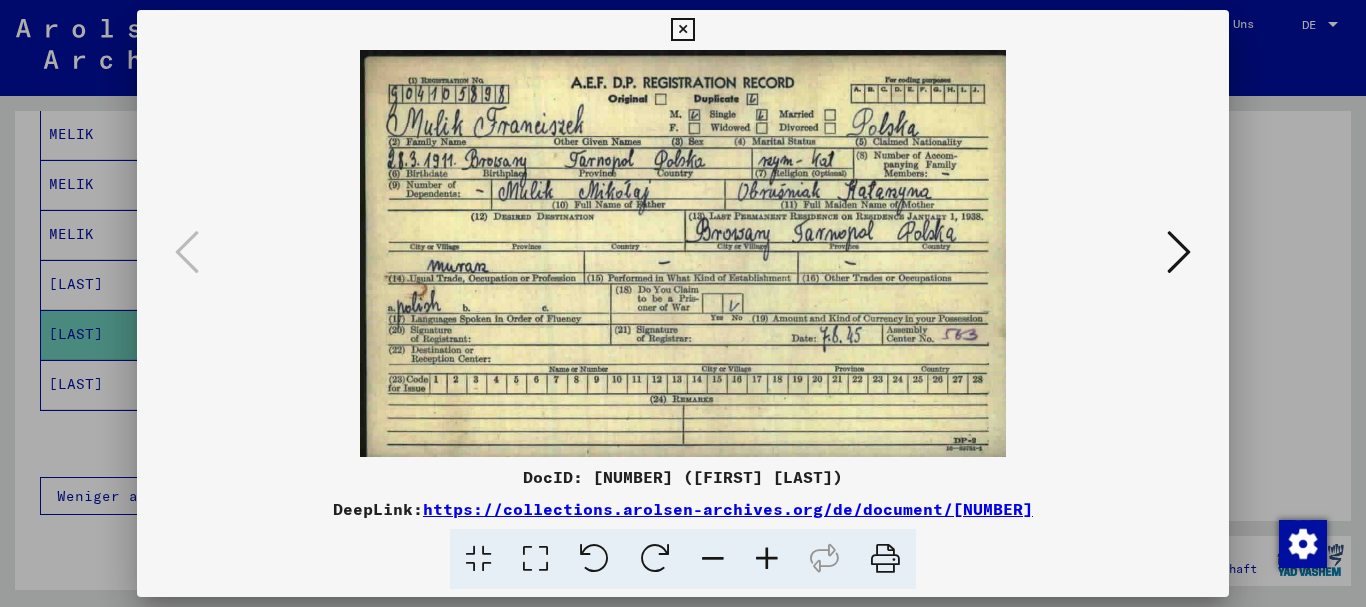 click at bounding box center (885, 559) 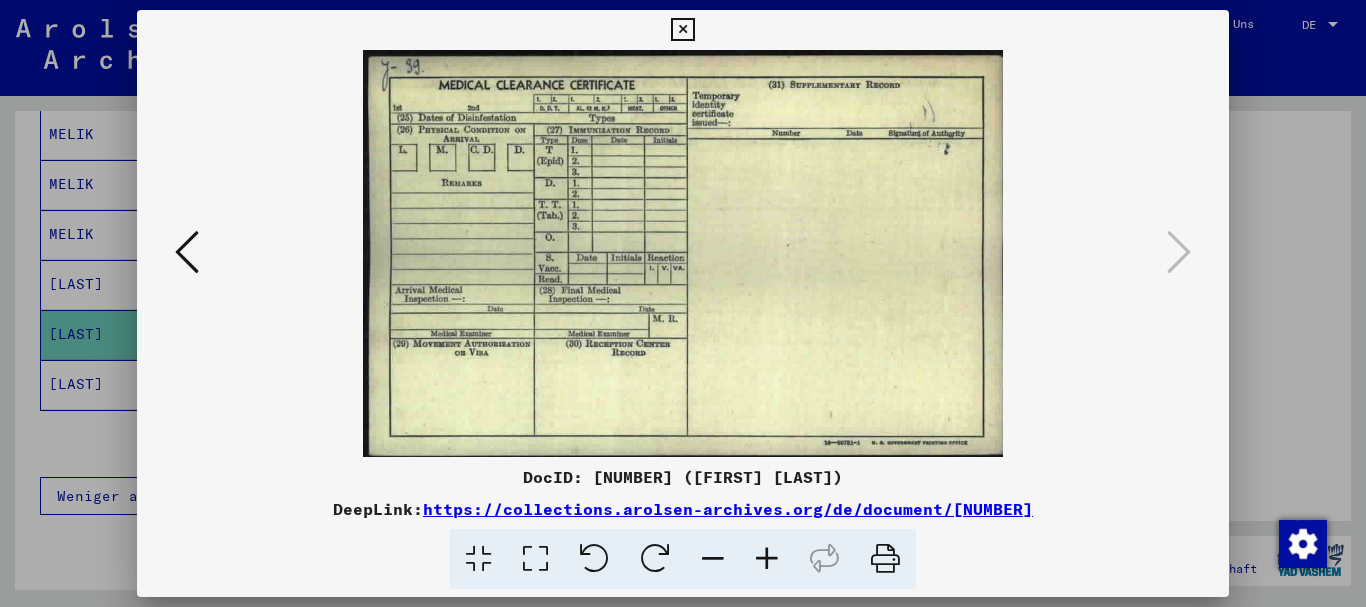 click at bounding box center (885, 559) 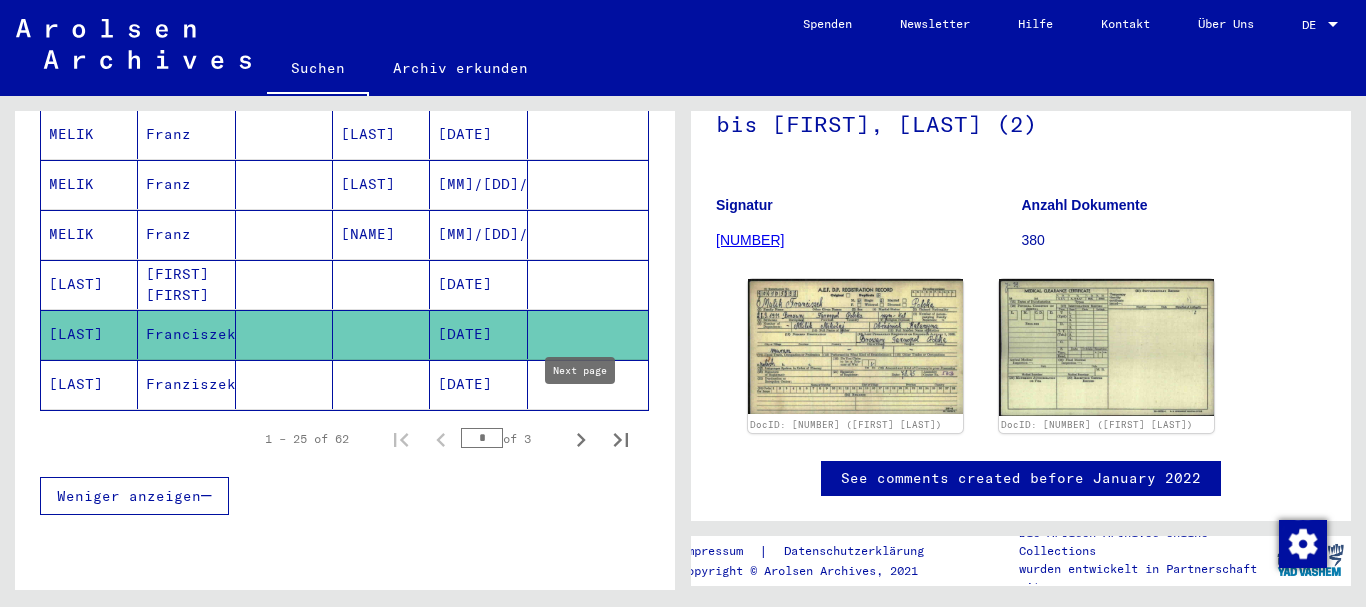 click 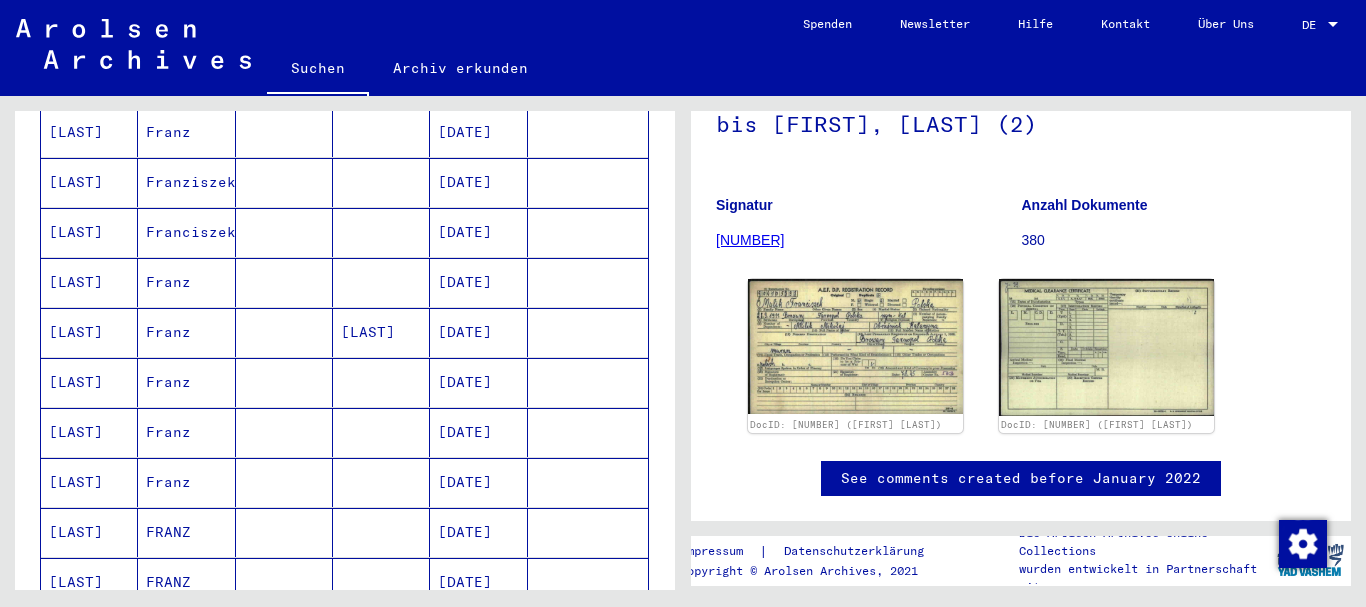 scroll, scrollTop: 726, scrollLeft: 0, axis: vertical 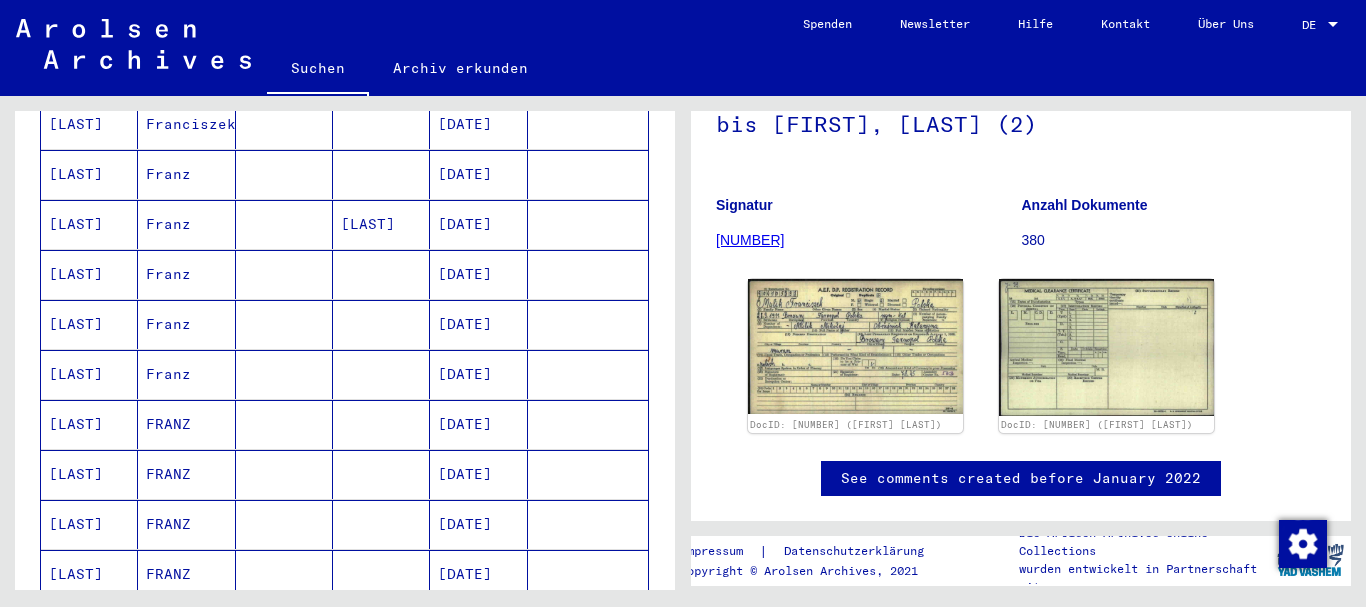 click on "FRANZ" at bounding box center [186, 524] 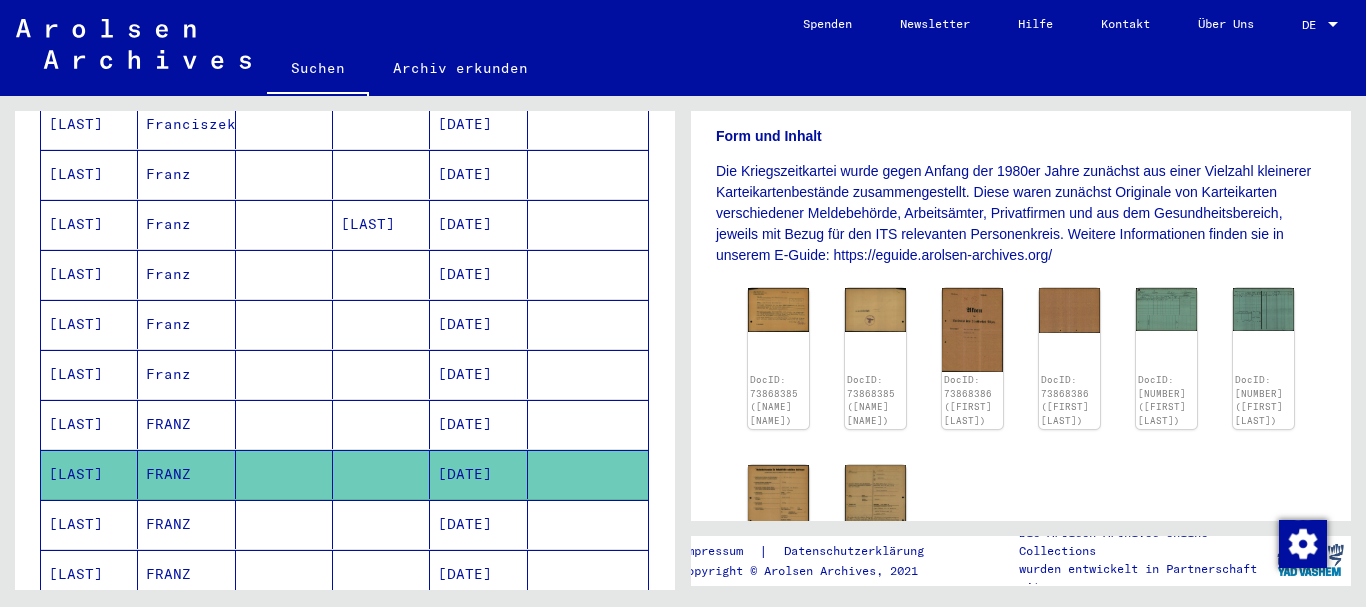 scroll, scrollTop: 432, scrollLeft: 0, axis: vertical 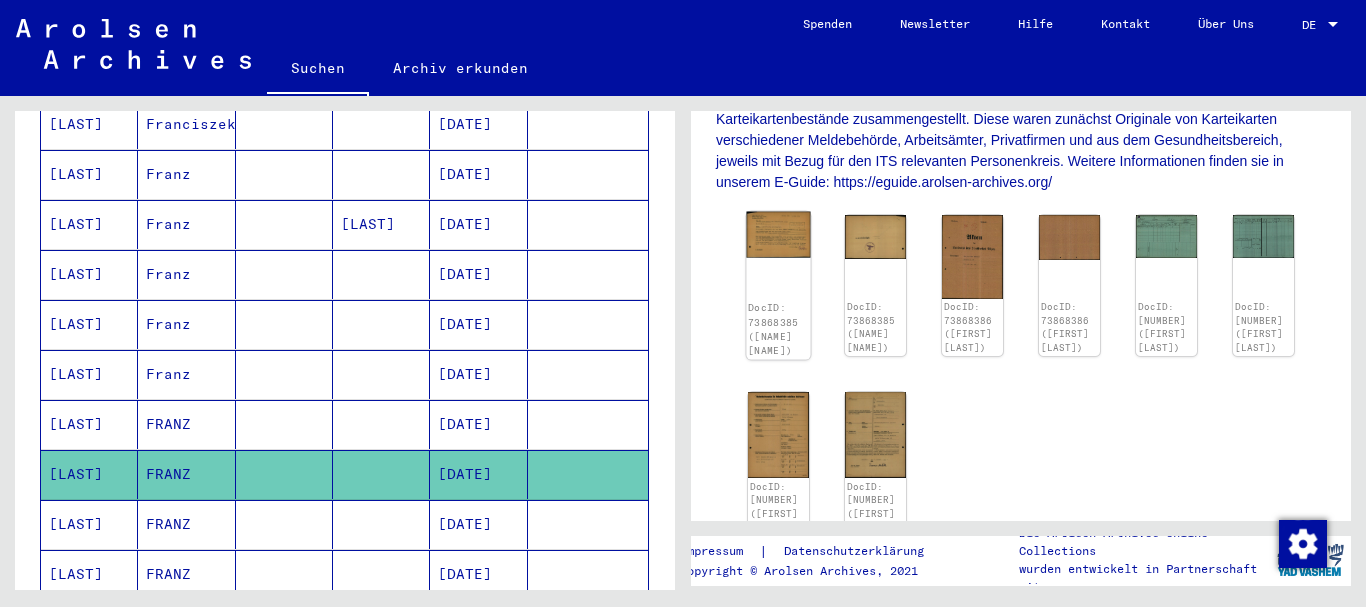 click 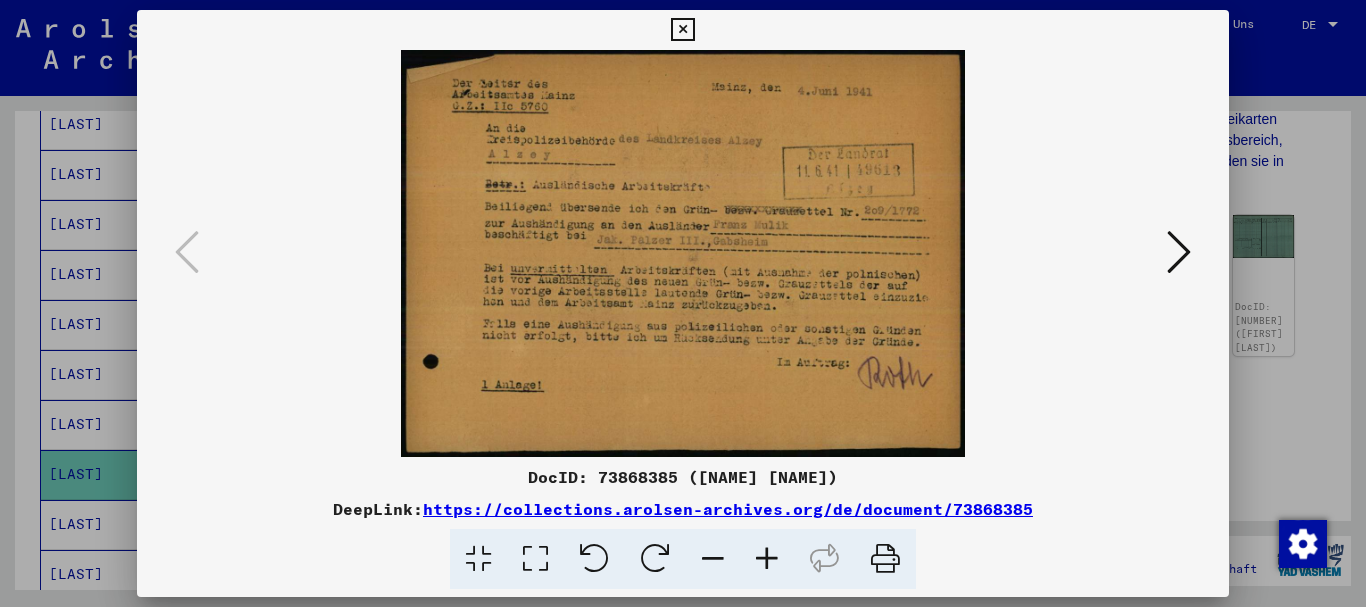 click at bounding box center (885, 559) 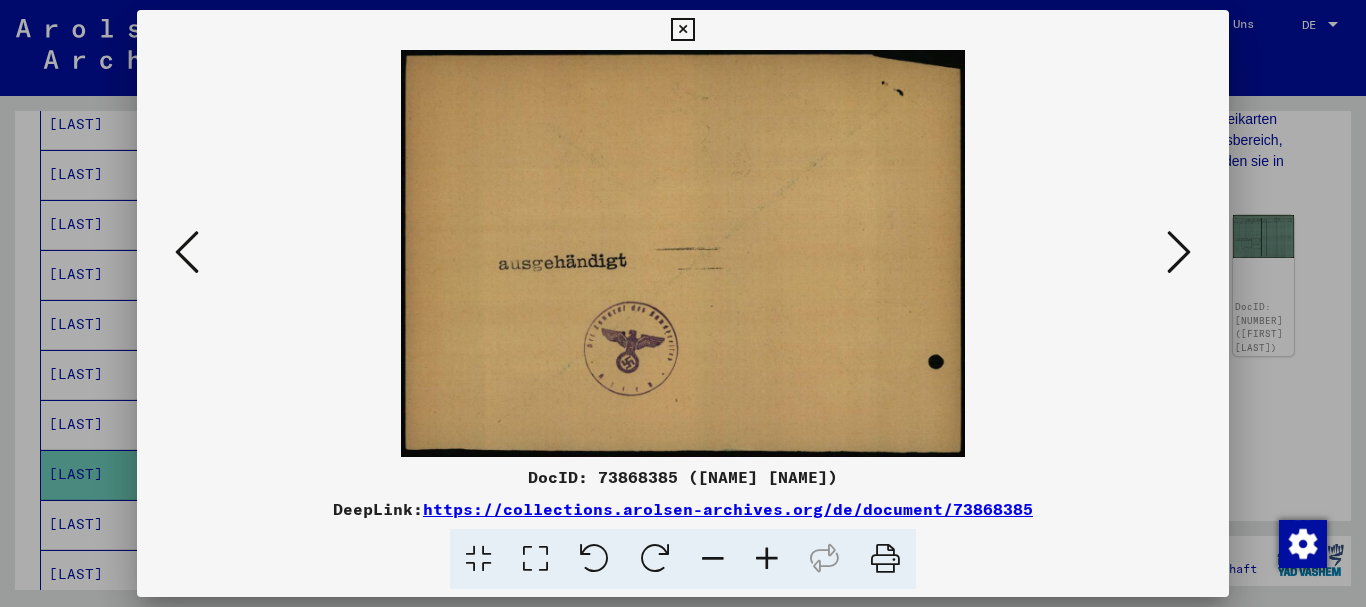 click at bounding box center [885, 559] 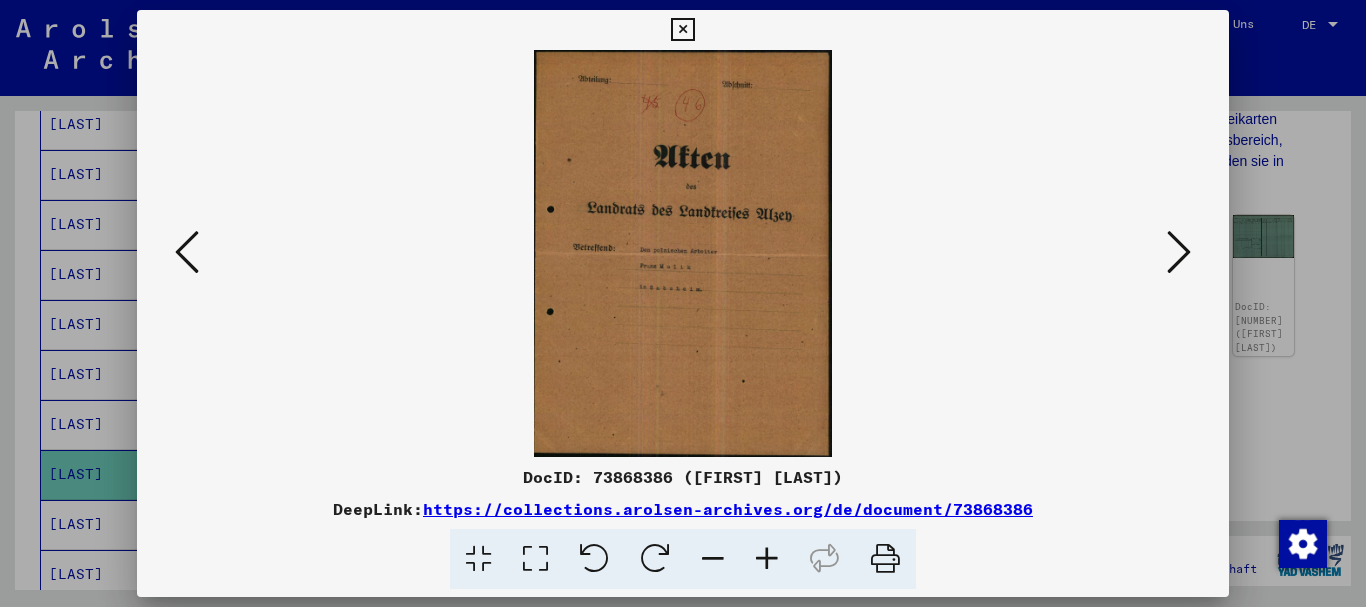 click at bounding box center (885, 559) 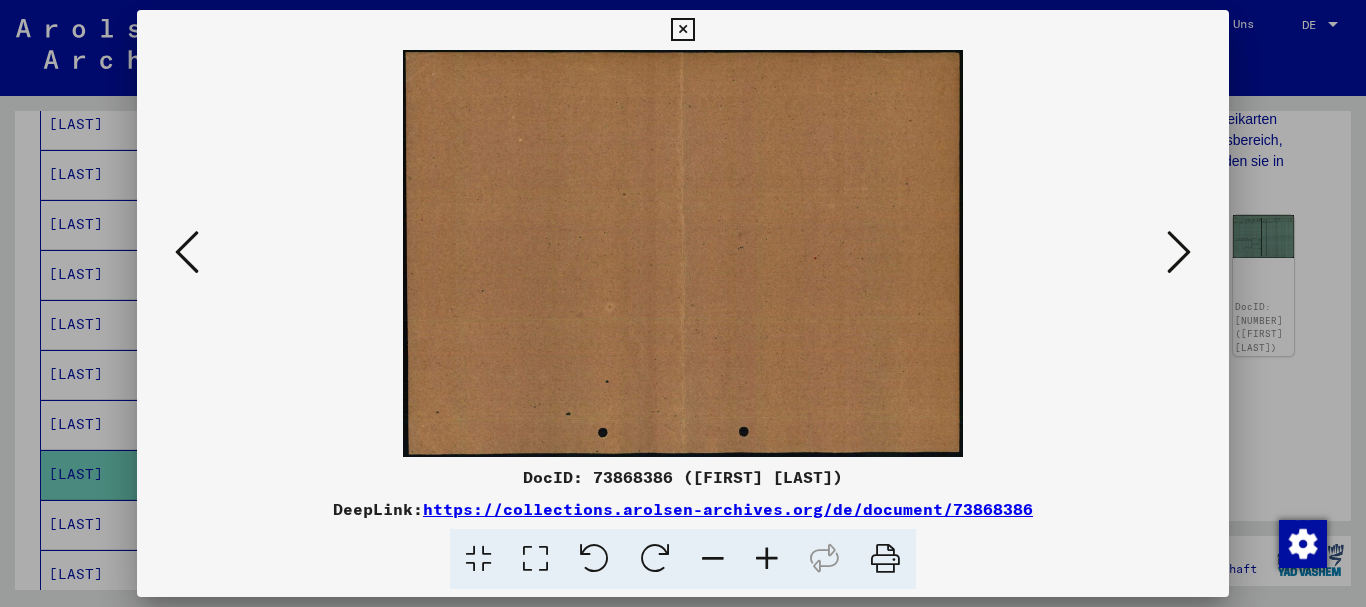 click at bounding box center [1179, 252] 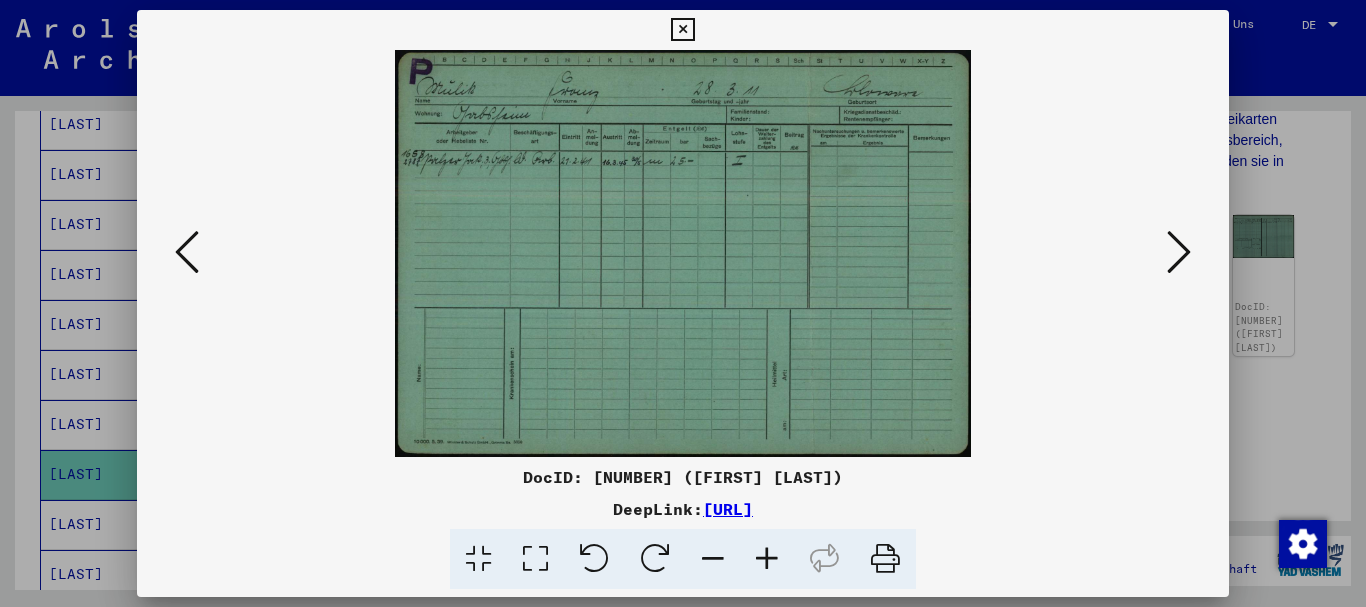 click at bounding box center (885, 559) 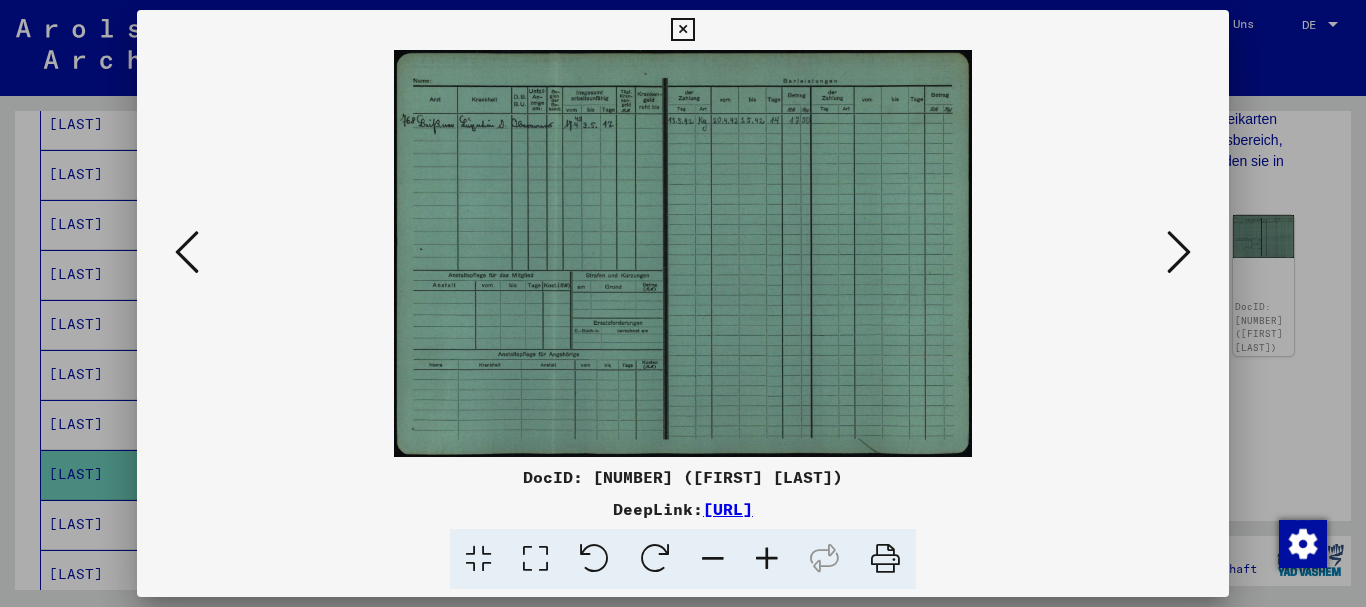 click at bounding box center [885, 559] 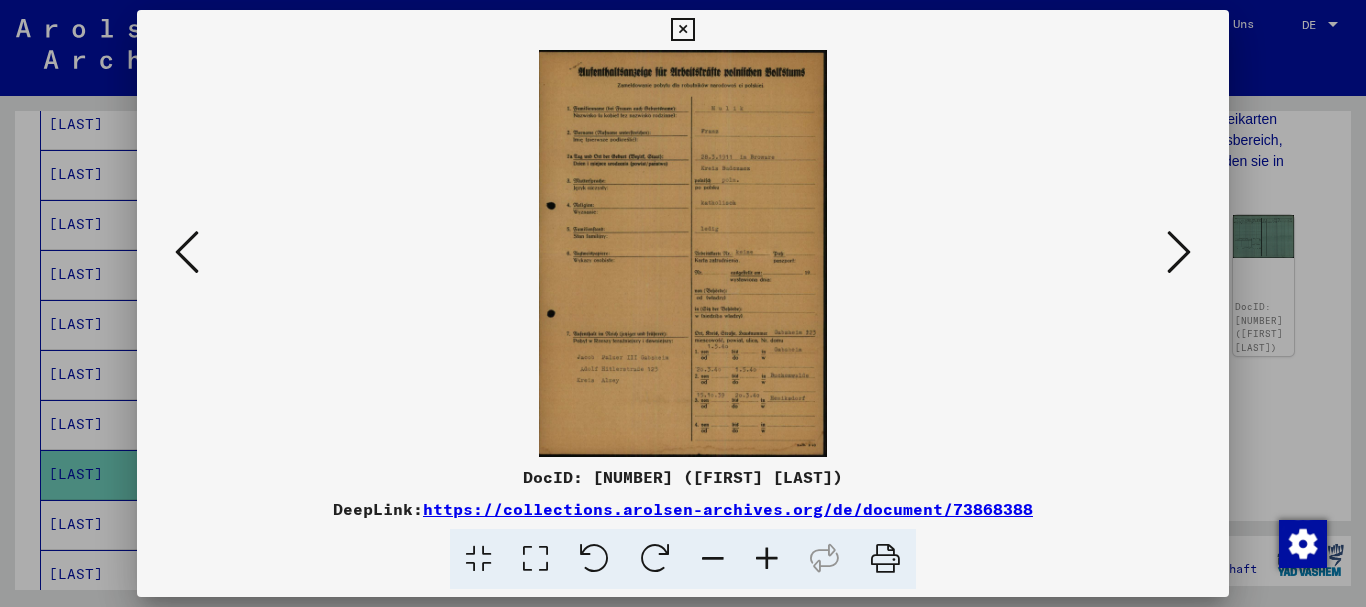 click at bounding box center [885, 559] 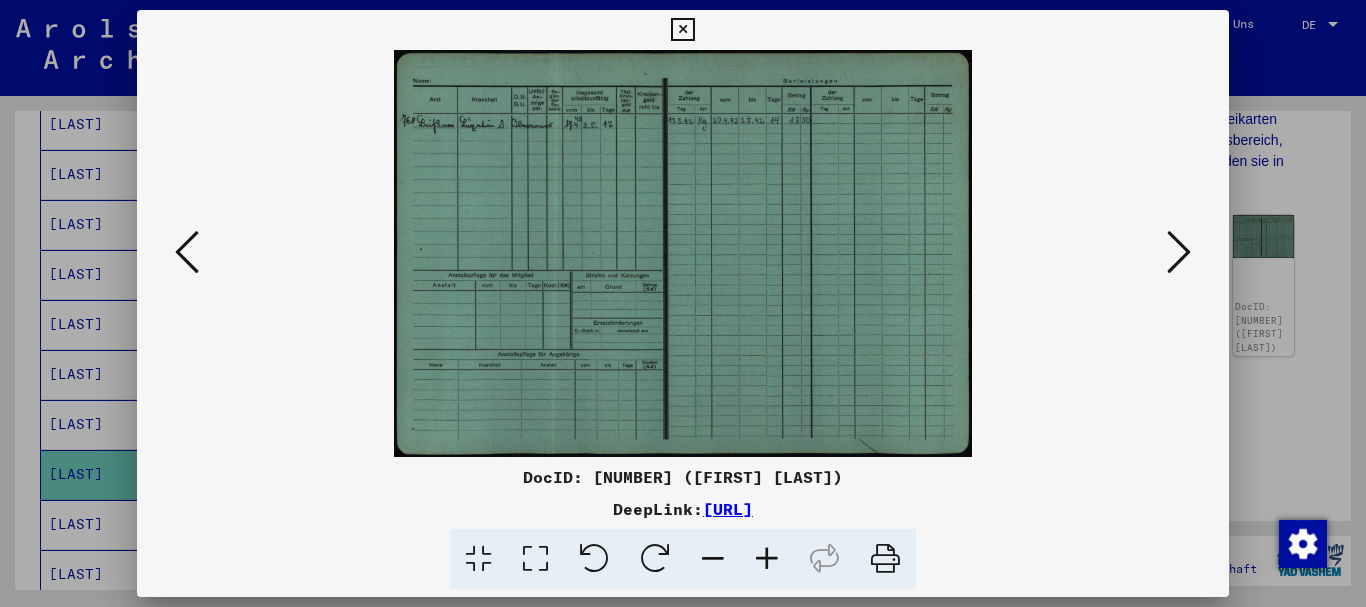 click at bounding box center (1179, 252) 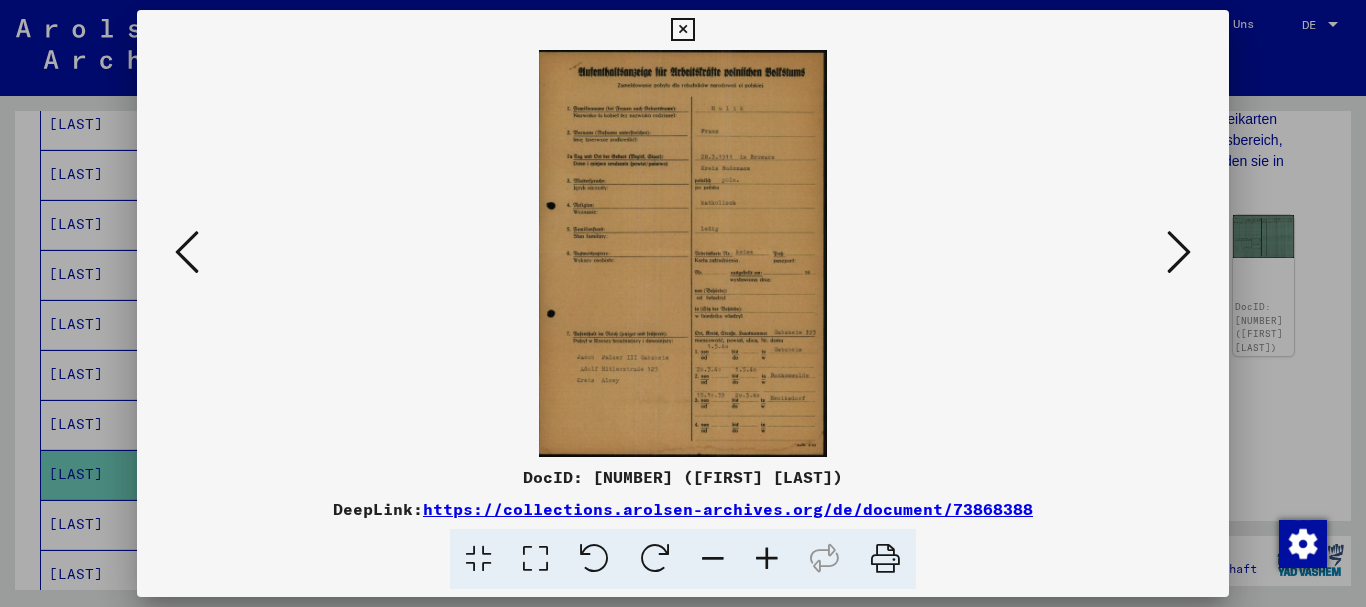click at bounding box center (1179, 252) 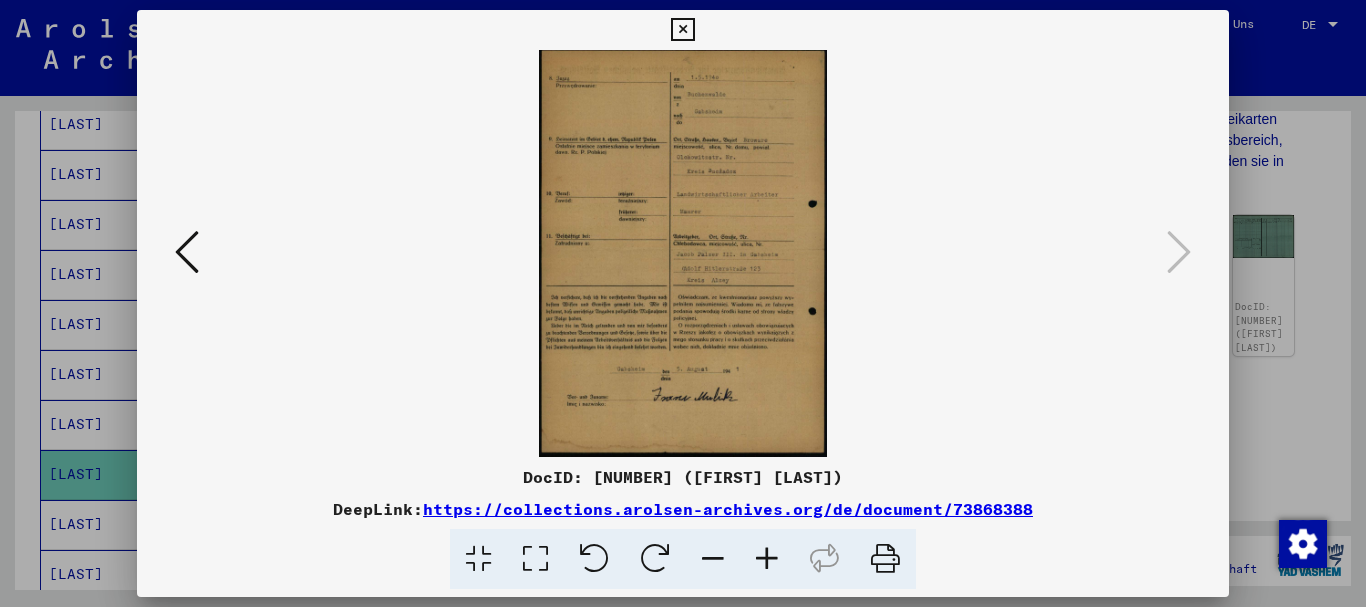 click at bounding box center [885, 559] 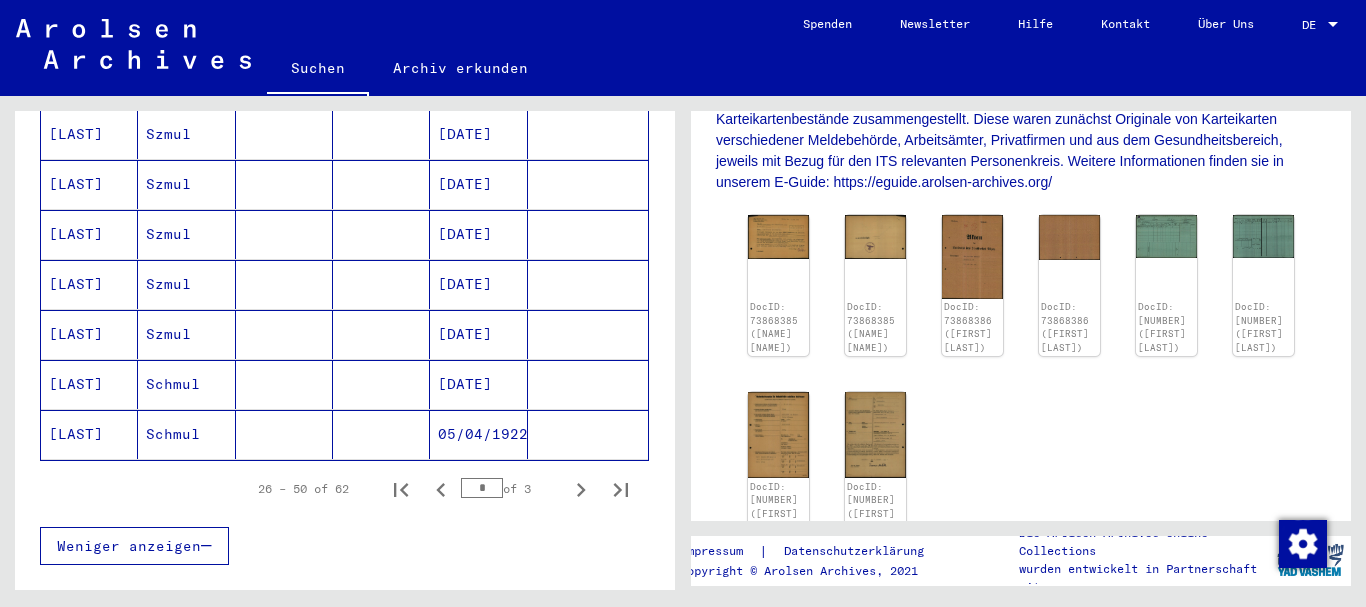 scroll, scrollTop: 1266, scrollLeft: 0, axis: vertical 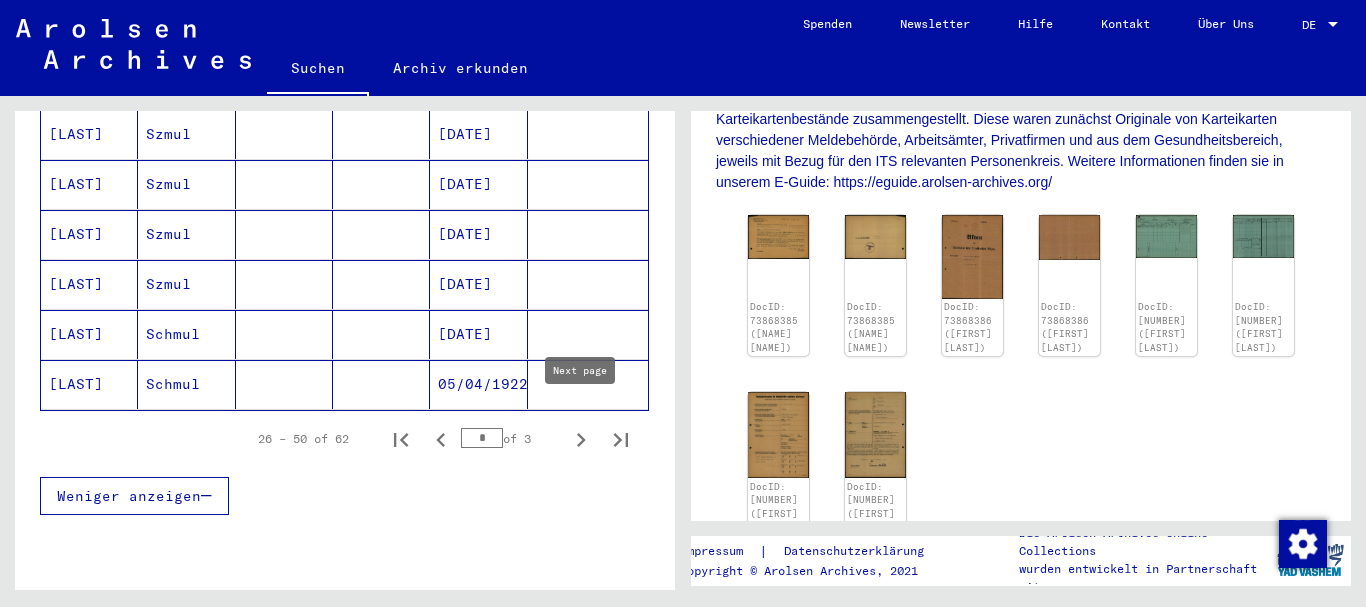 click 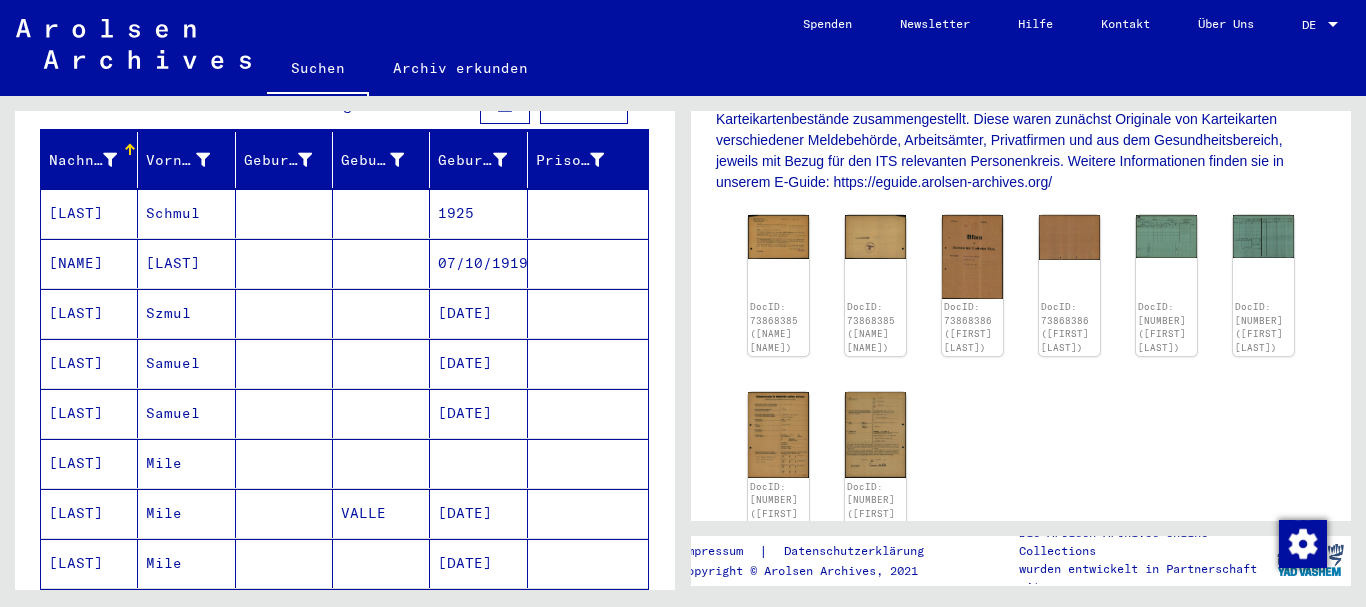 scroll, scrollTop: 0, scrollLeft: 0, axis: both 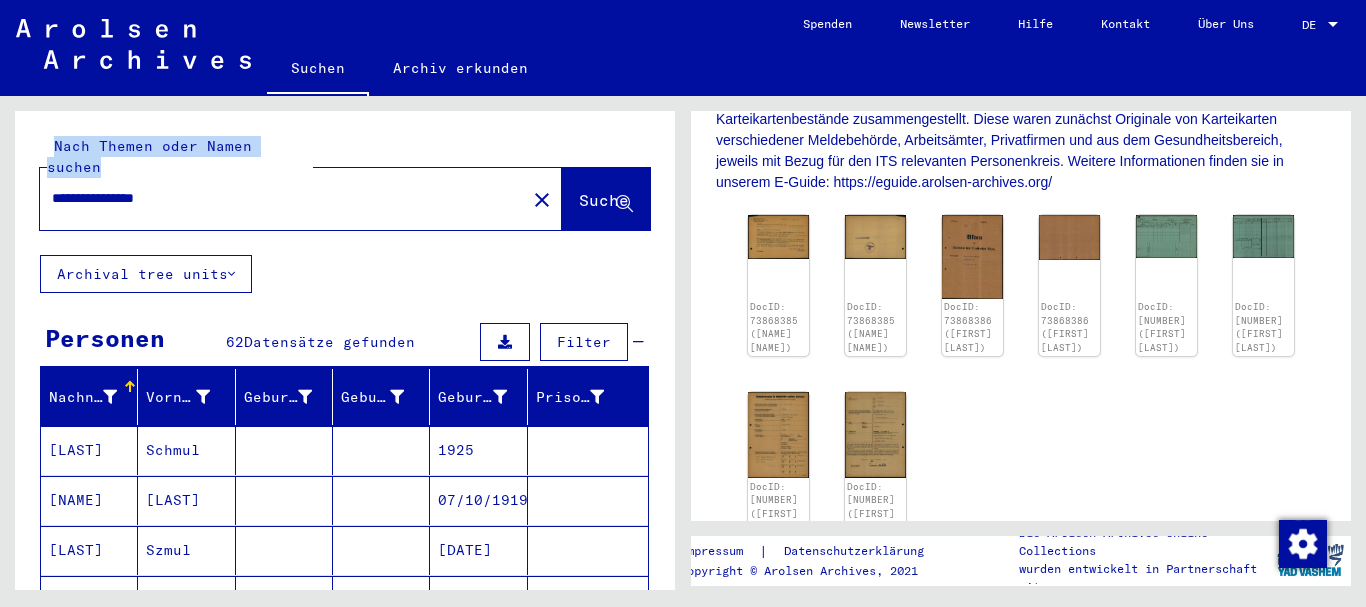 drag, startPoint x: 224, startPoint y: 170, endPoint x: 0, endPoint y: 162, distance: 224.1428 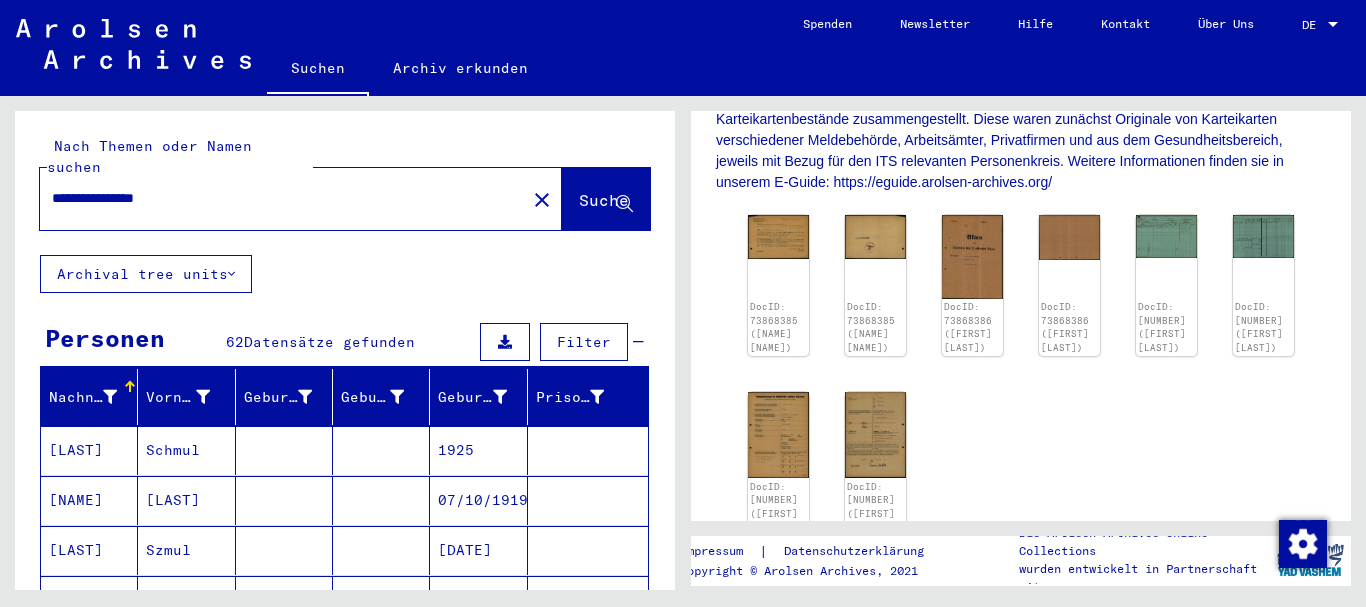 drag, startPoint x: 285, startPoint y: 191, endPoint x: 0, endPoint y: 149, distance: 288.07812 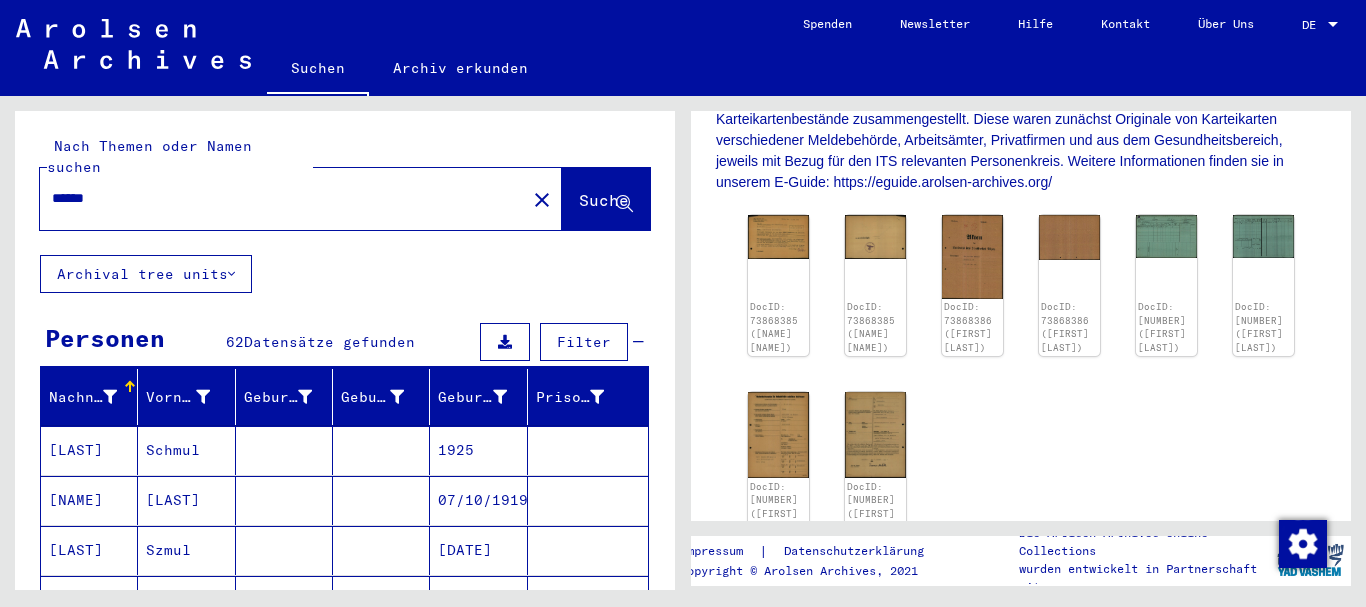 scroll, scrollTop: 0, scrollLeft: 0, axis: both 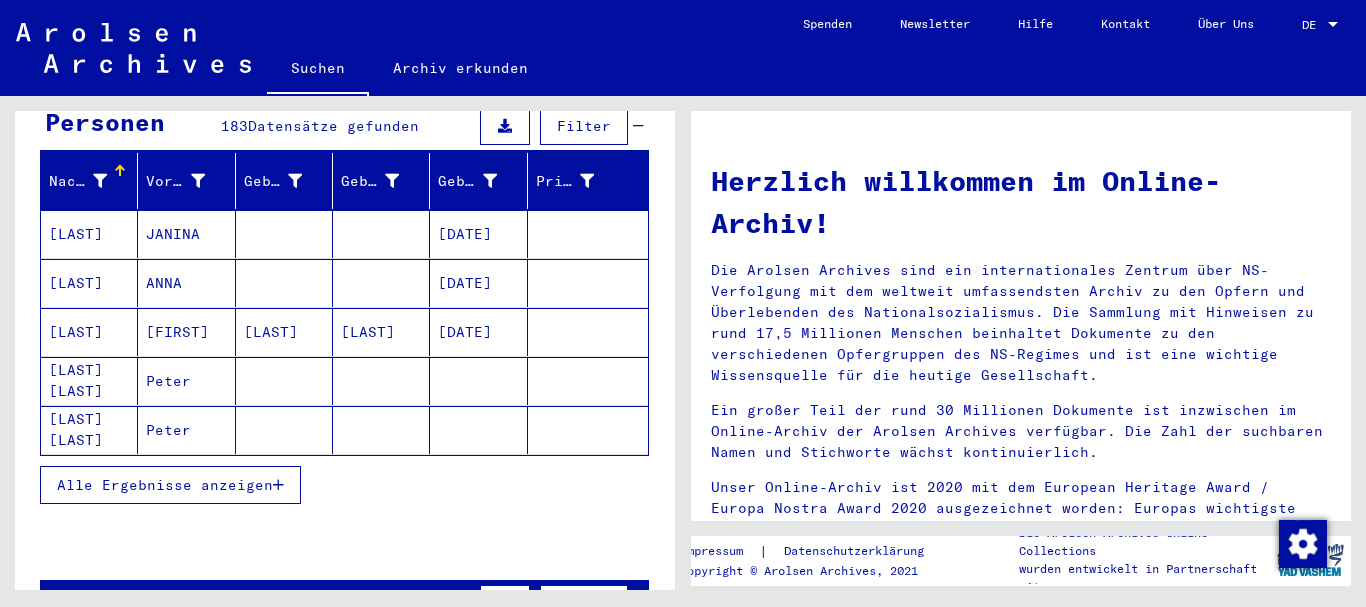 click on "[LAST]" at bounding box center [89, 283] 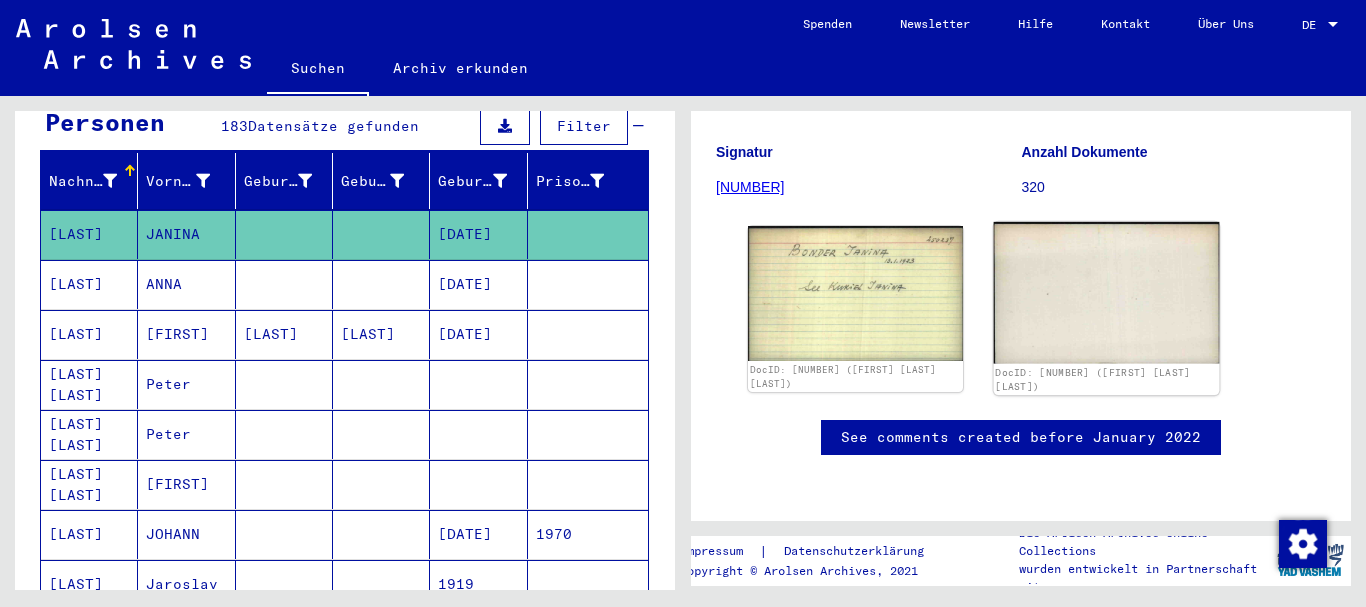 scroll, scrollTop: 540, scrollLeft: 0, axis: vertical 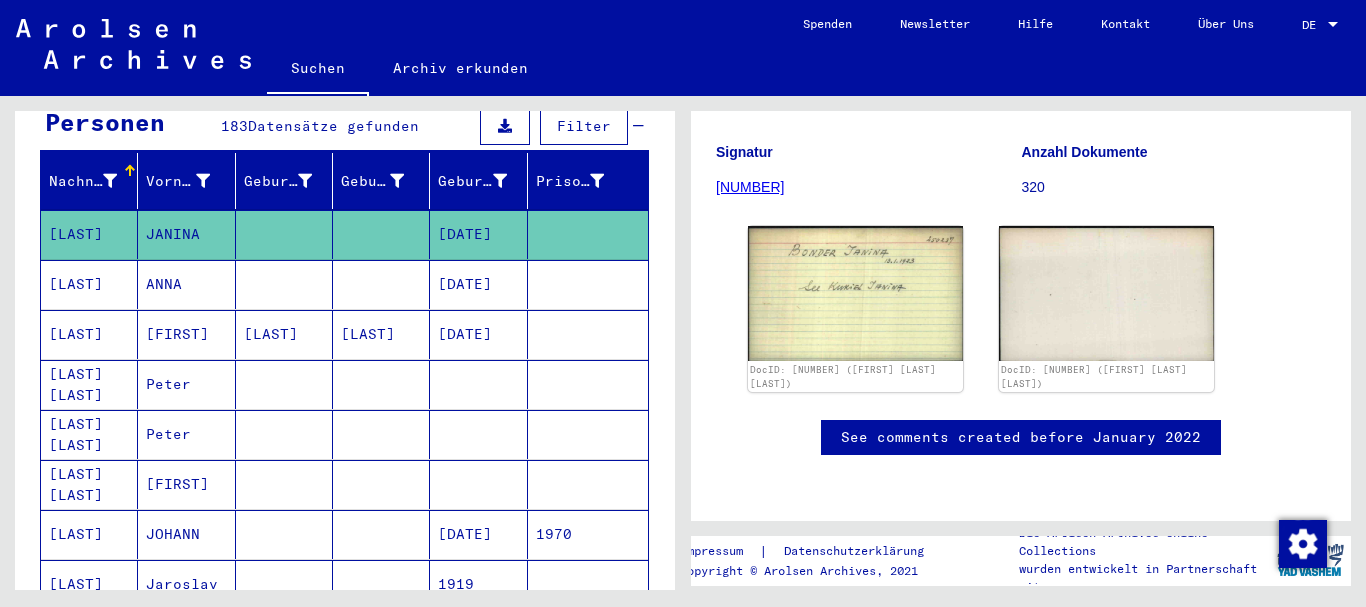 click on "[LAST]" at bounding box center [89, 334] 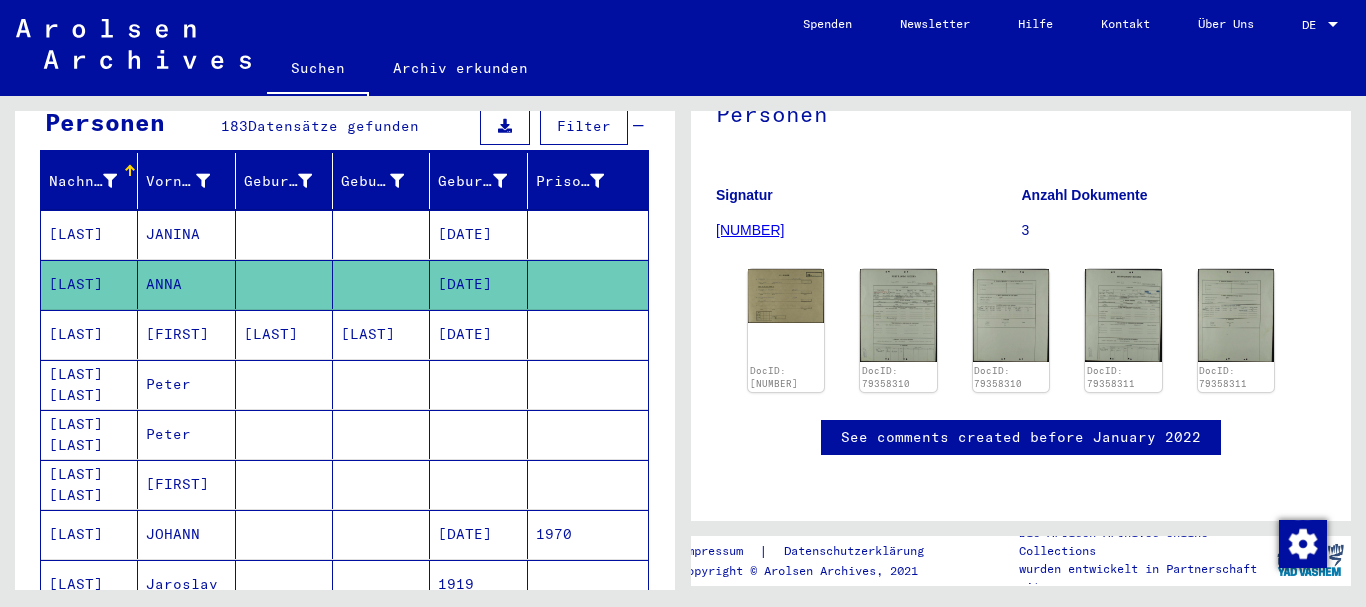scroll, scrollTop: 648, scrollLeft: 0, axis: vertical 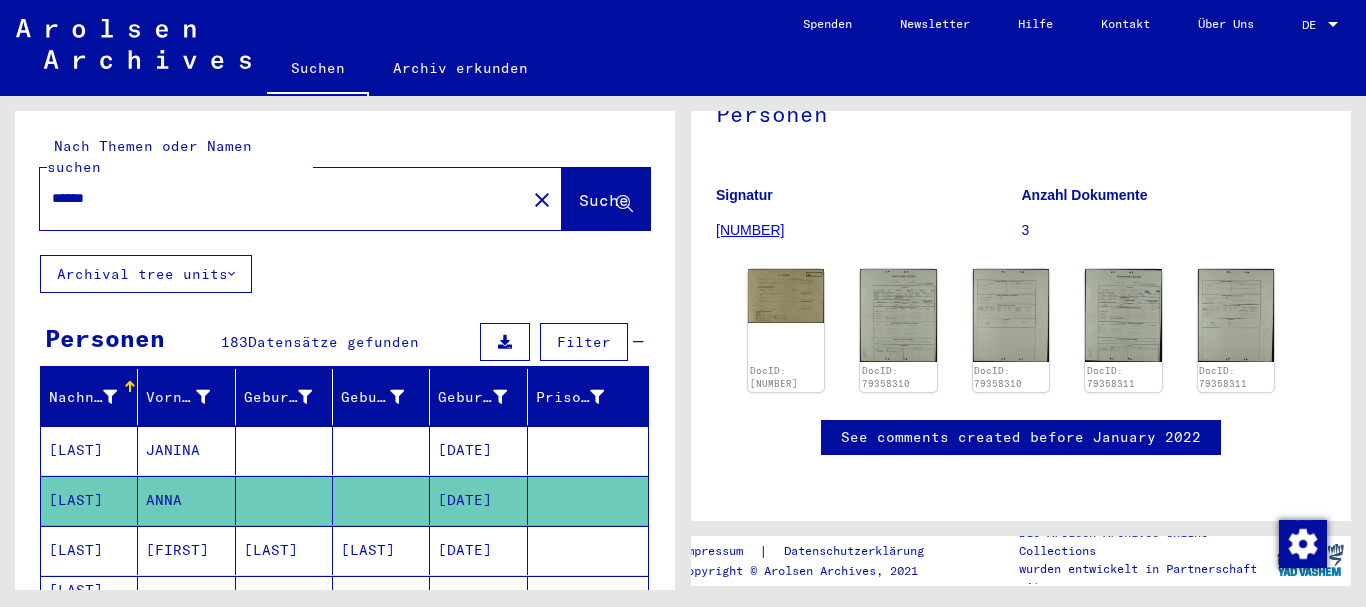 drag, startPoint x: 68, startPoint y: 169, endPoint x: 0, endPoint y: 152, distance: 70.0928 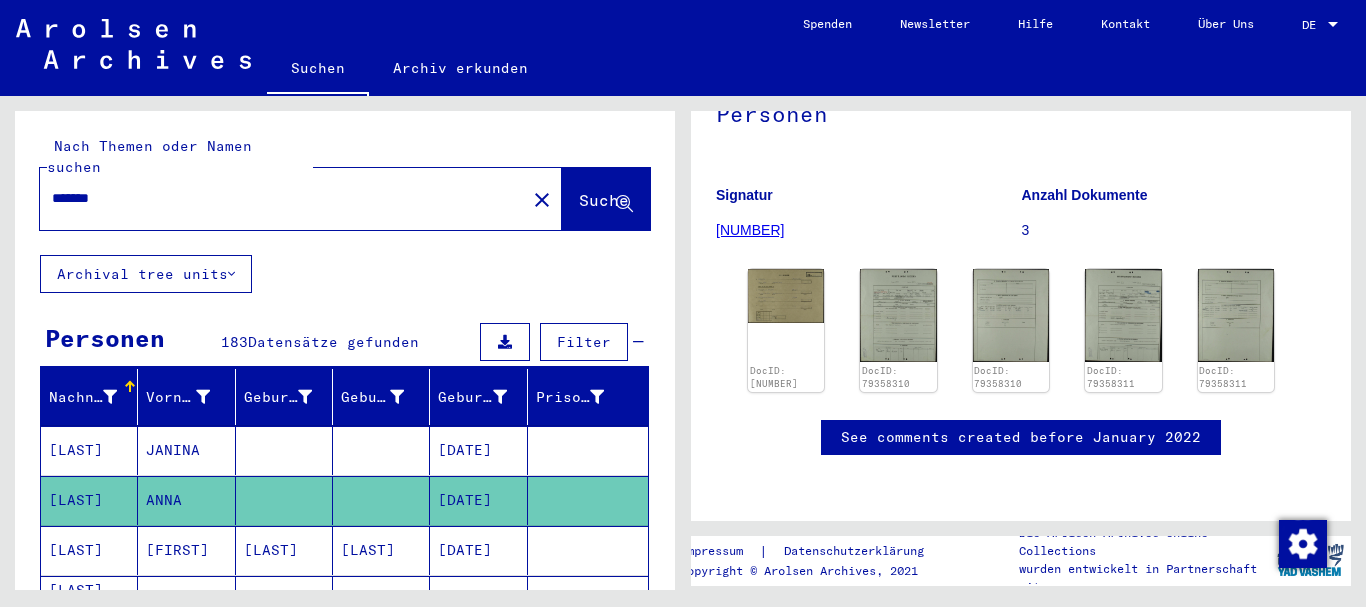 type on "*******" 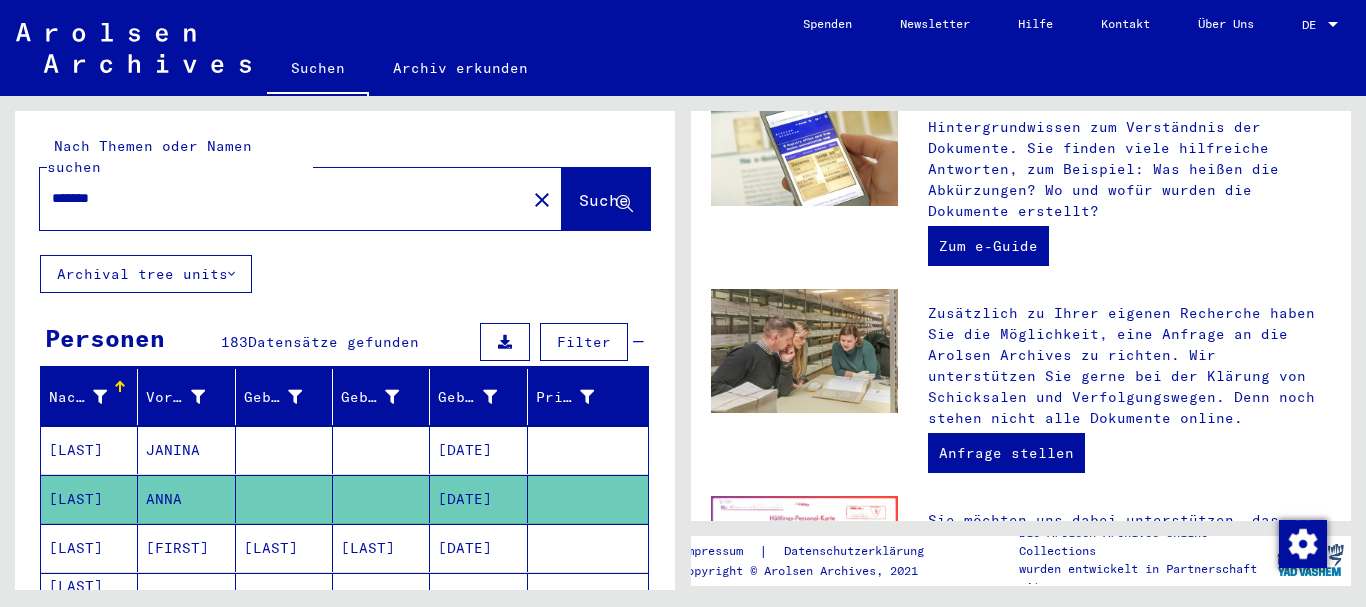 scroll, scrollTop: 0, scrollLeft: 0, axis: both 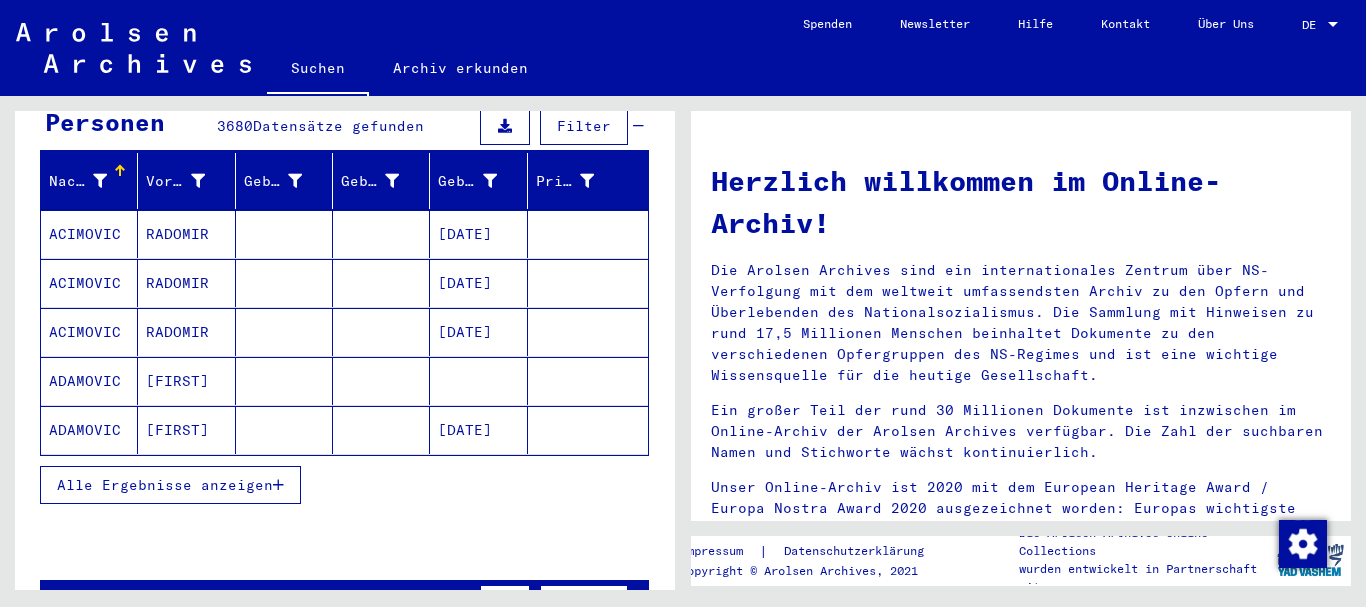 click on "Alle Ergebnisse anzeigen" at bounding box center (165, 485) 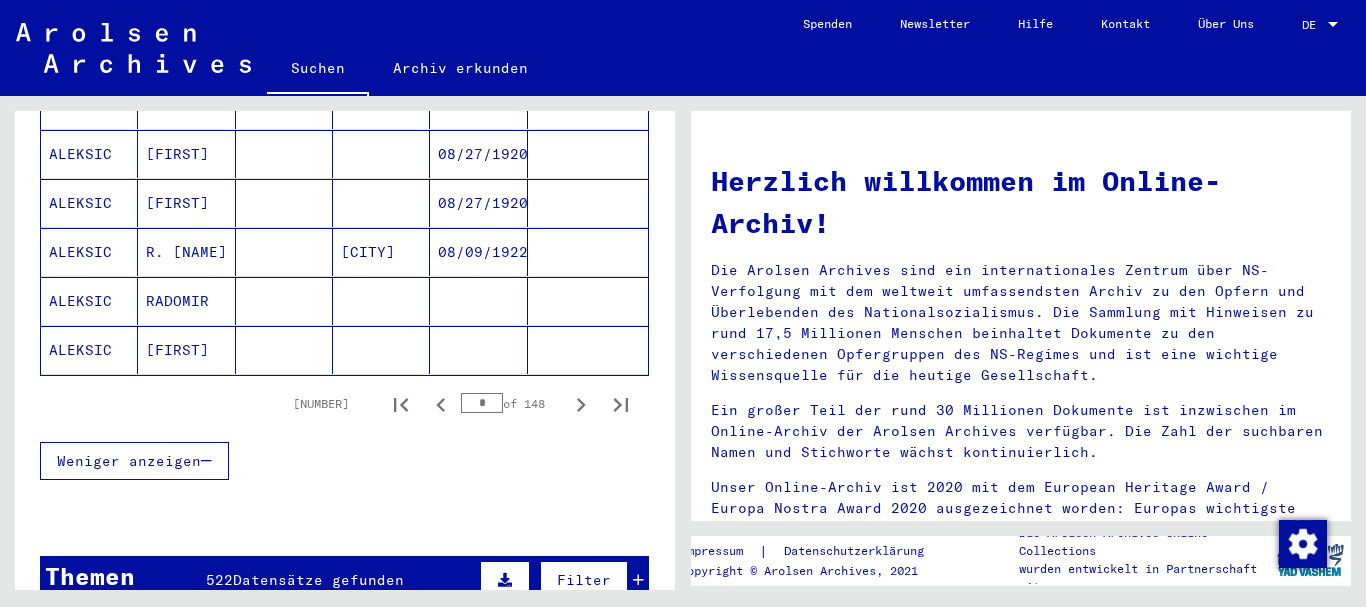 scroll, scrollTop: 1512, scrollLeft: 0, axis: vertical 